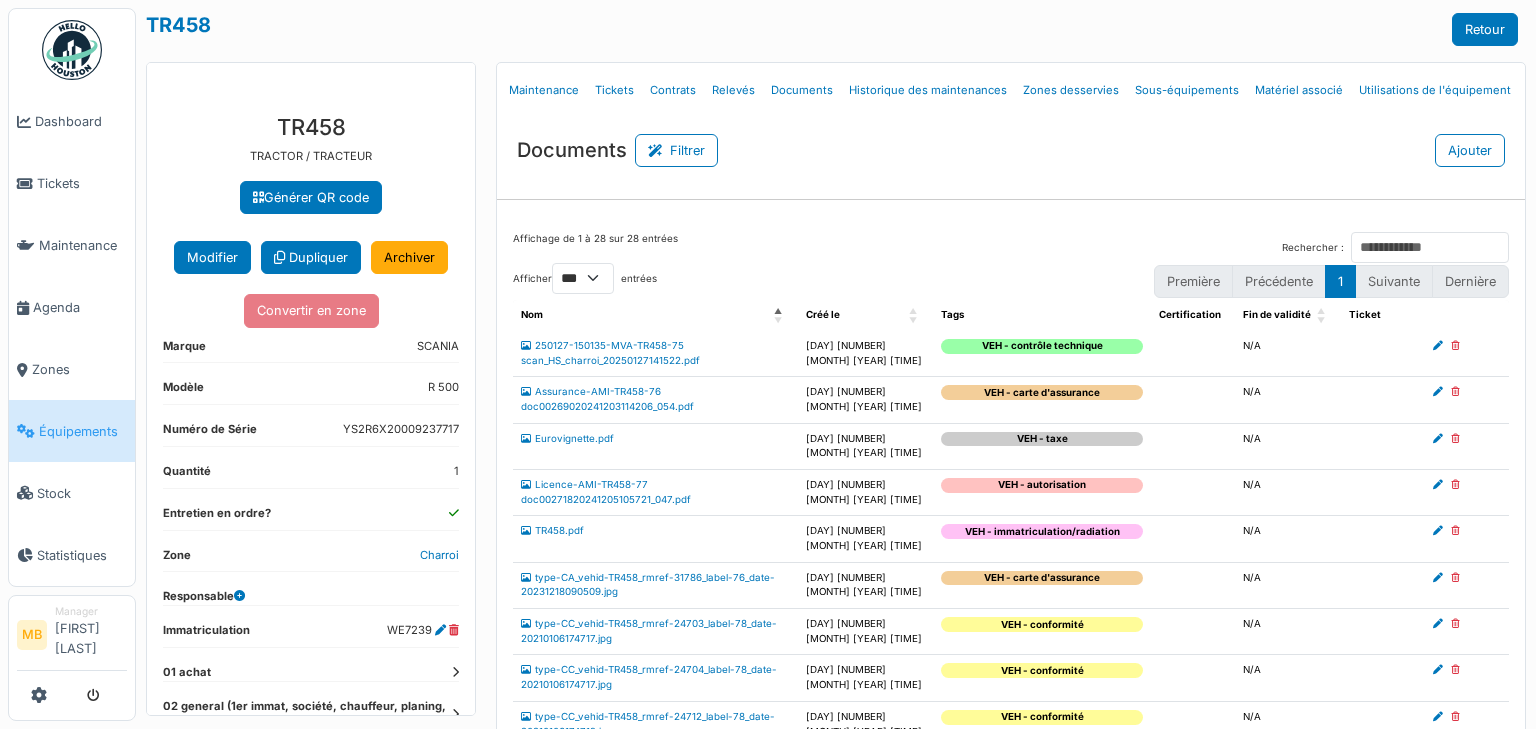 select on "***" 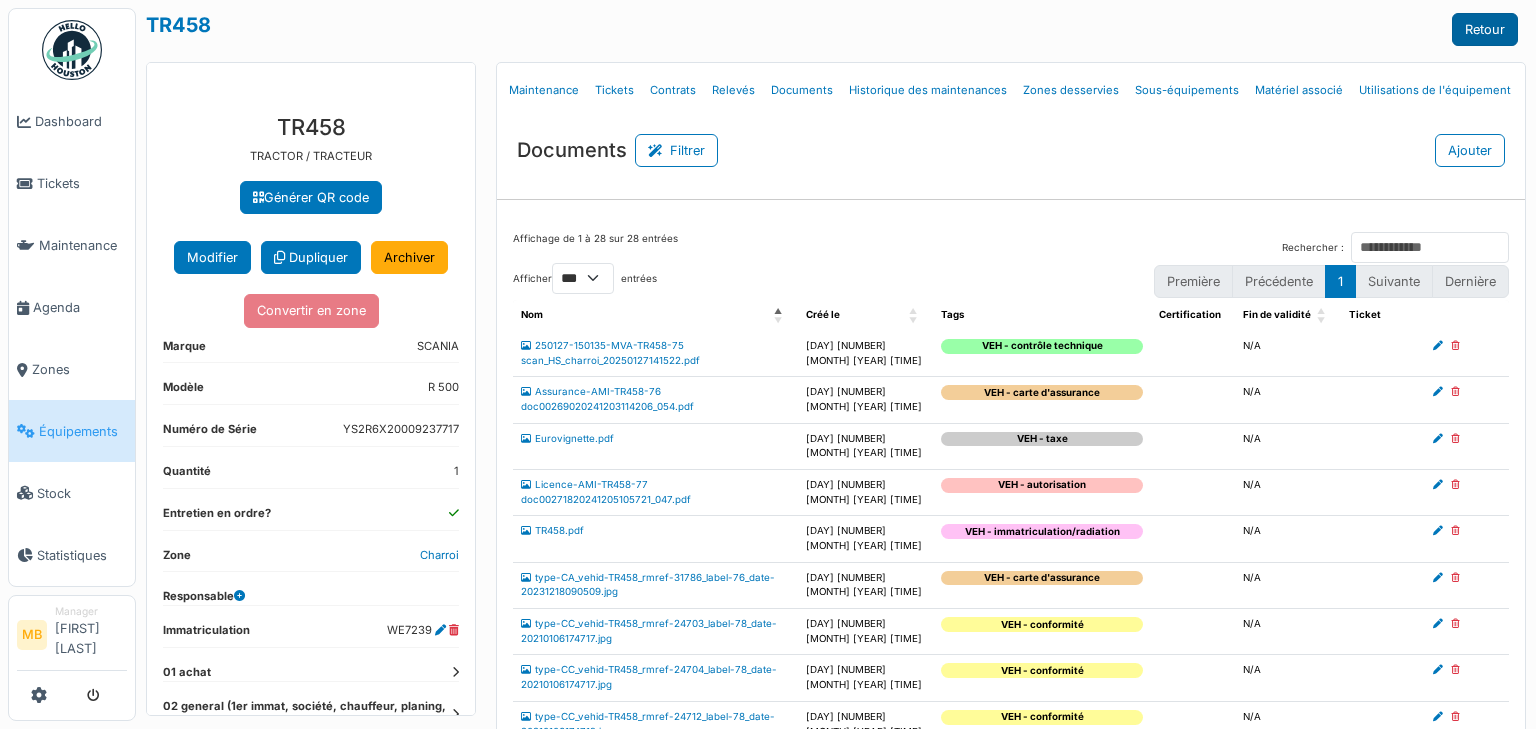 scroll, scrollTop: 0, scrollLeft: 0, axis: both 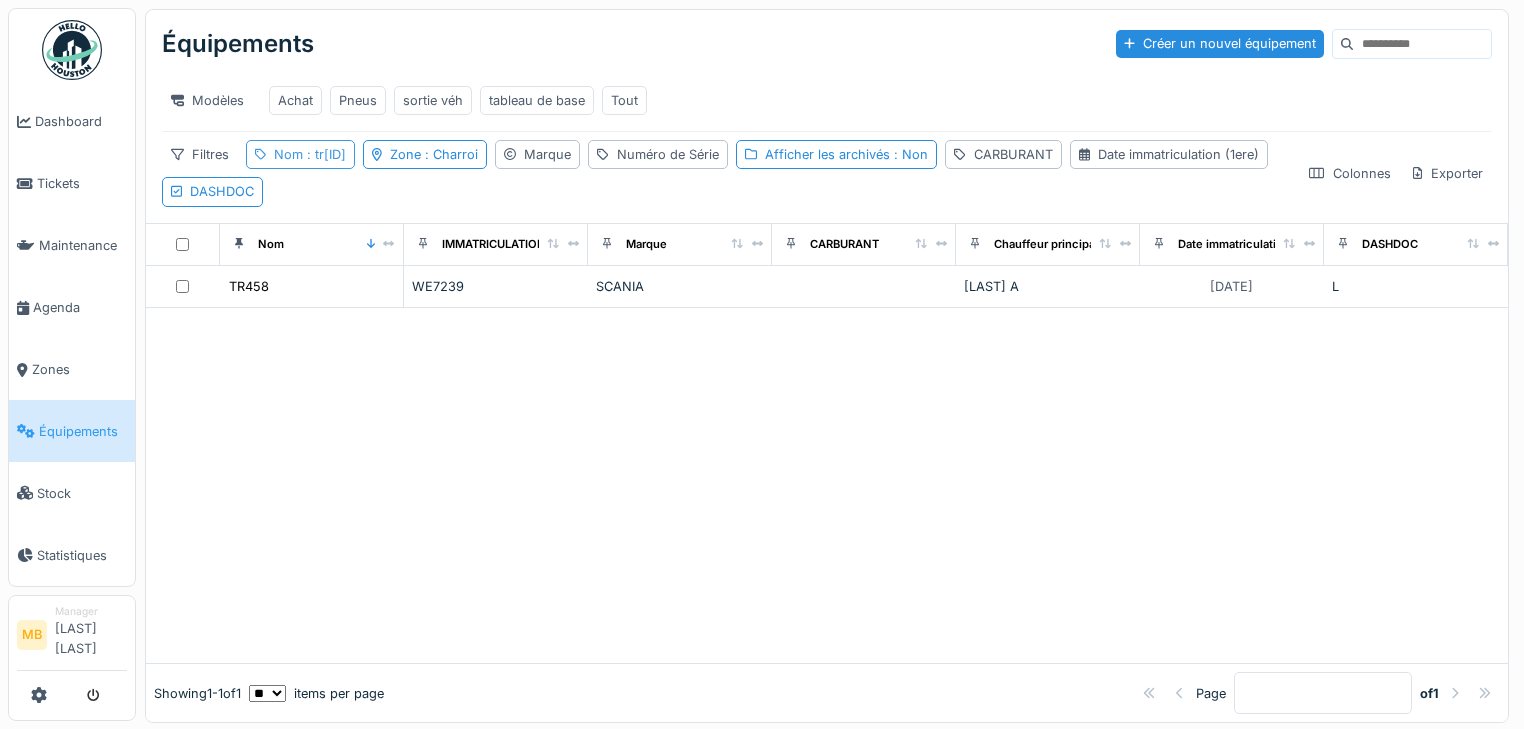 click on "Nom   :   tr[ID]" at bounding box center (300, 154) 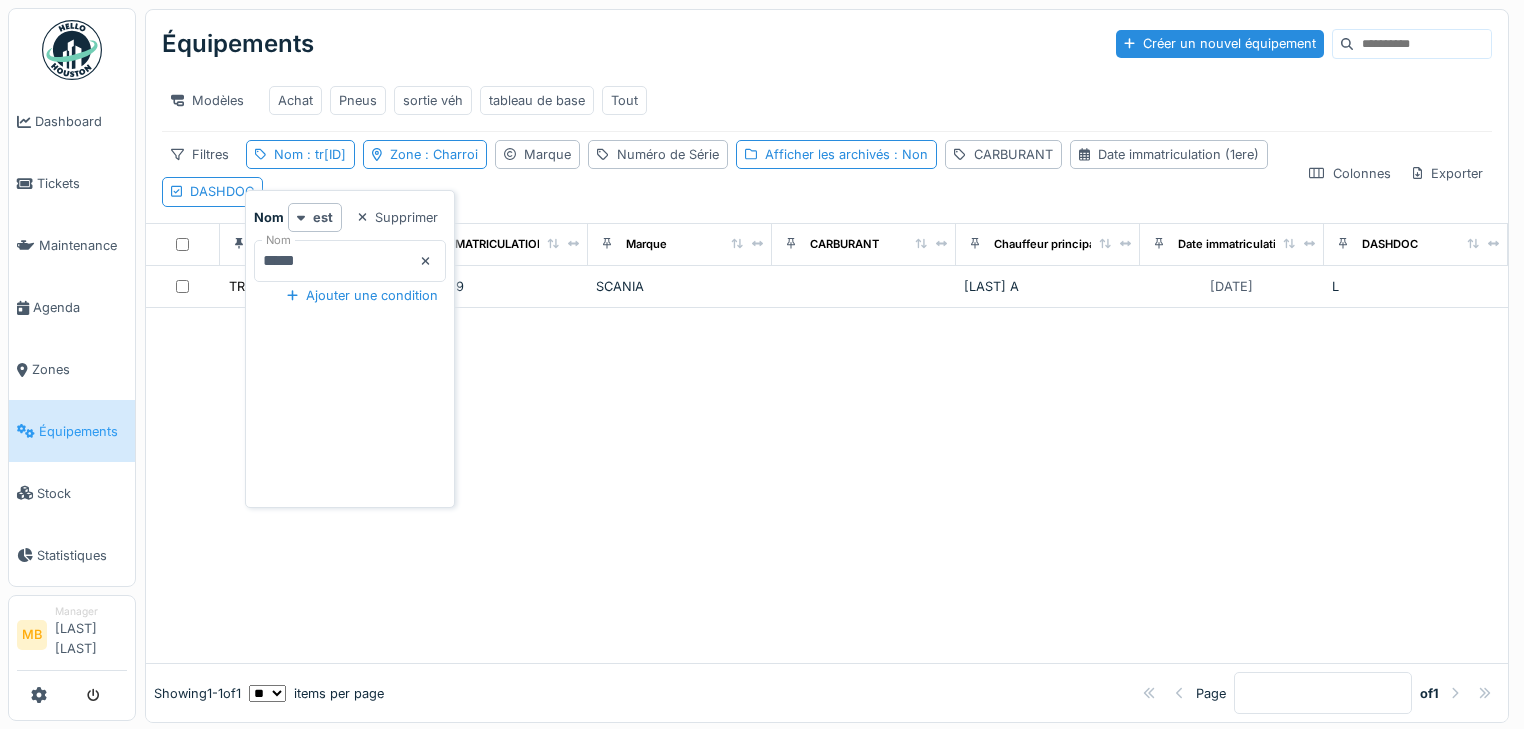 click on "*****" at bounding box center (350, 261) 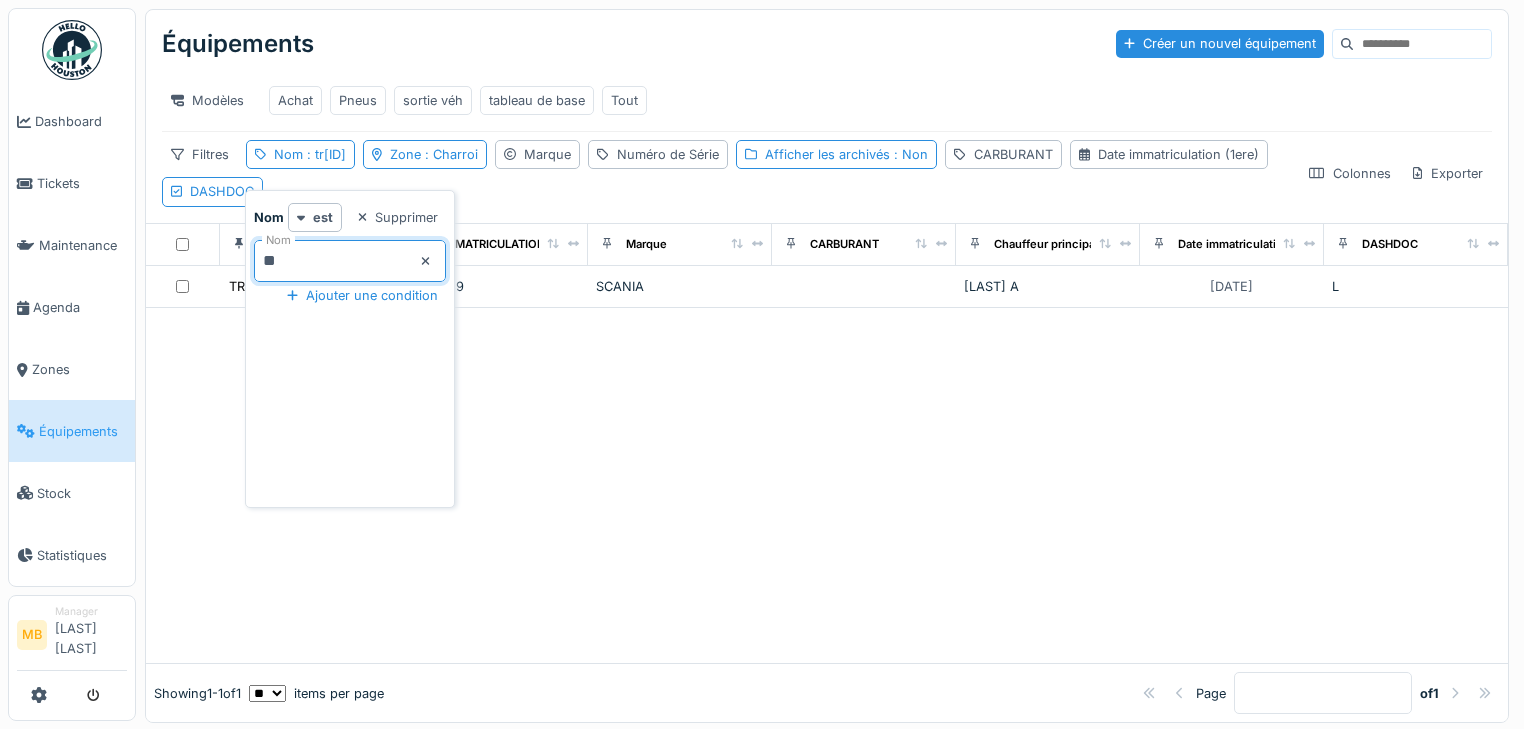 type on "*" 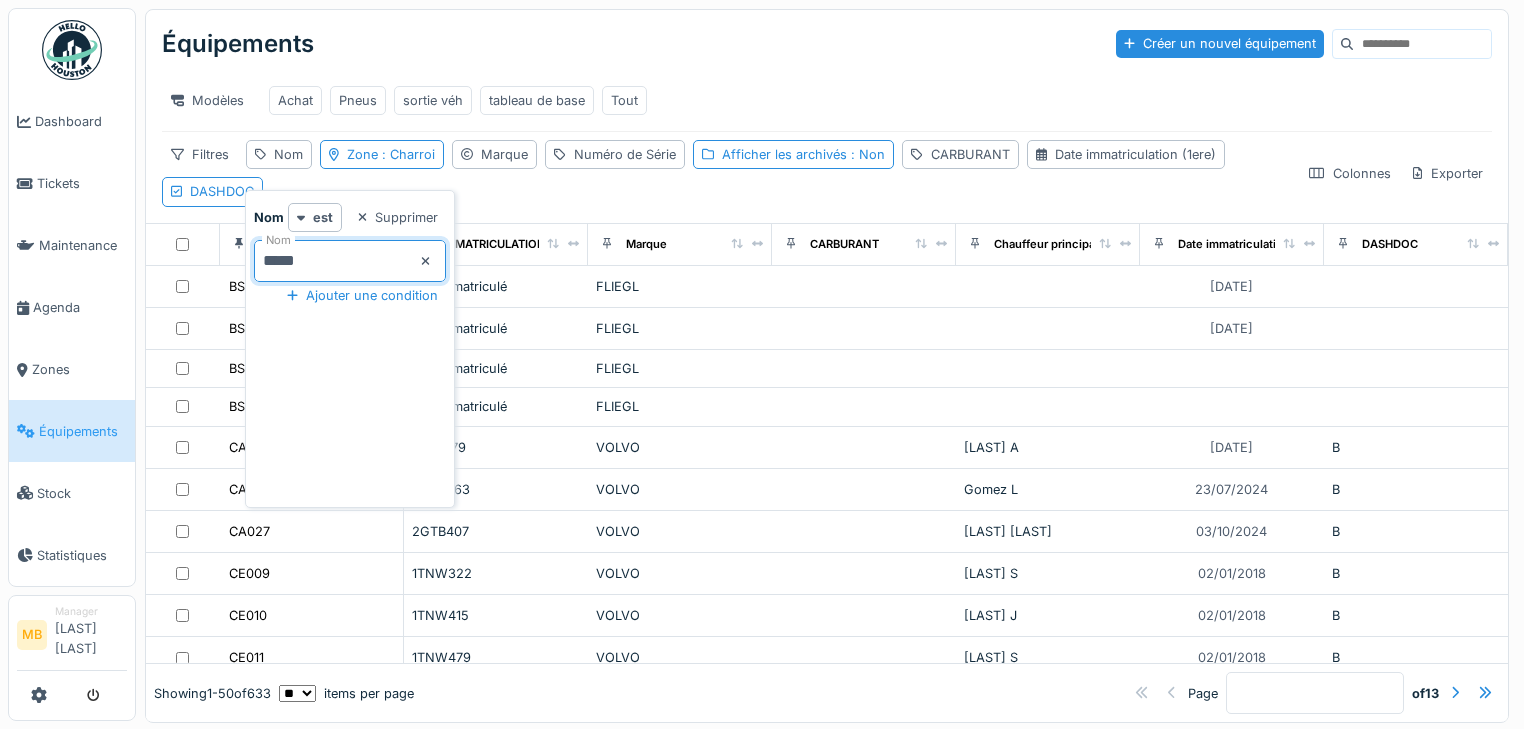 type on "*****" 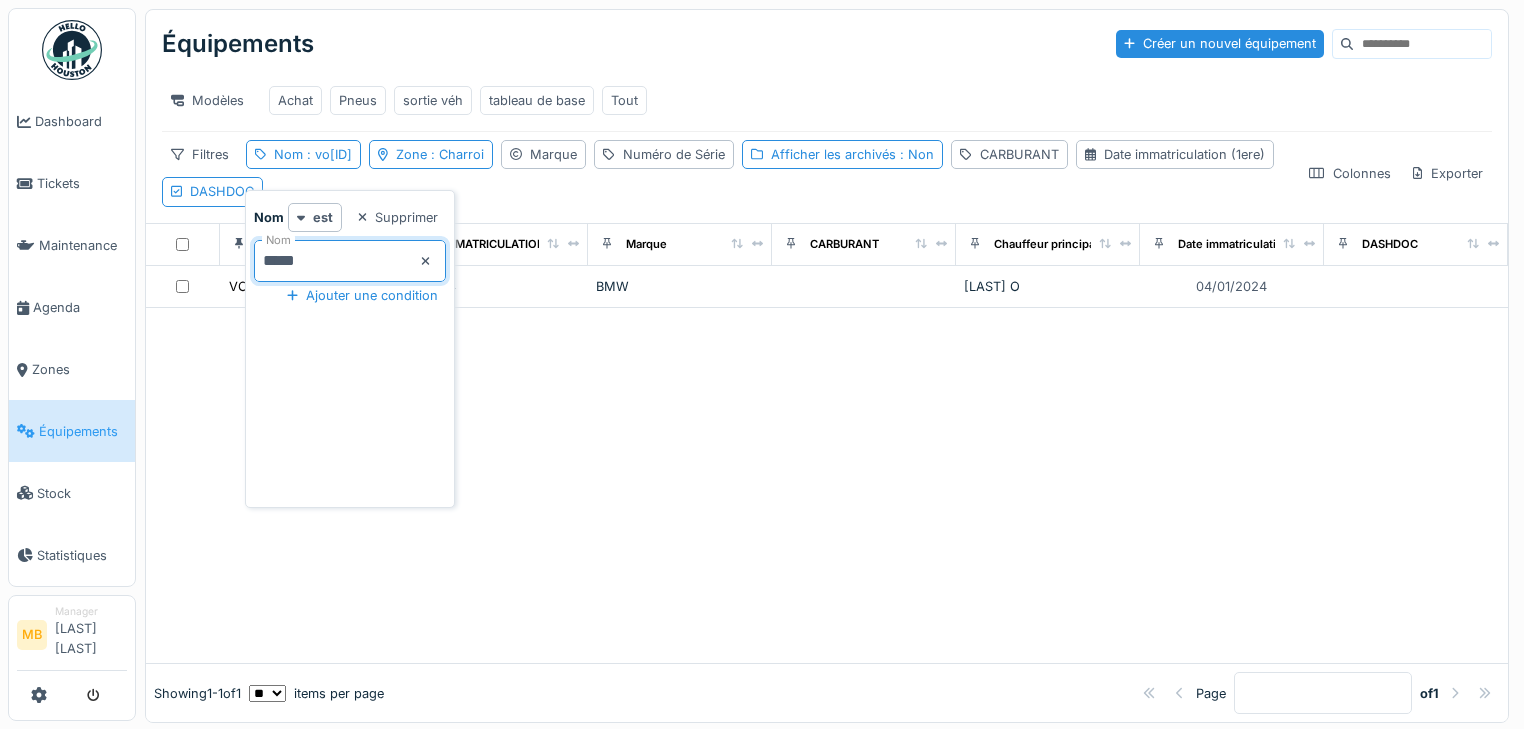 click at bounding box center [827, 485] 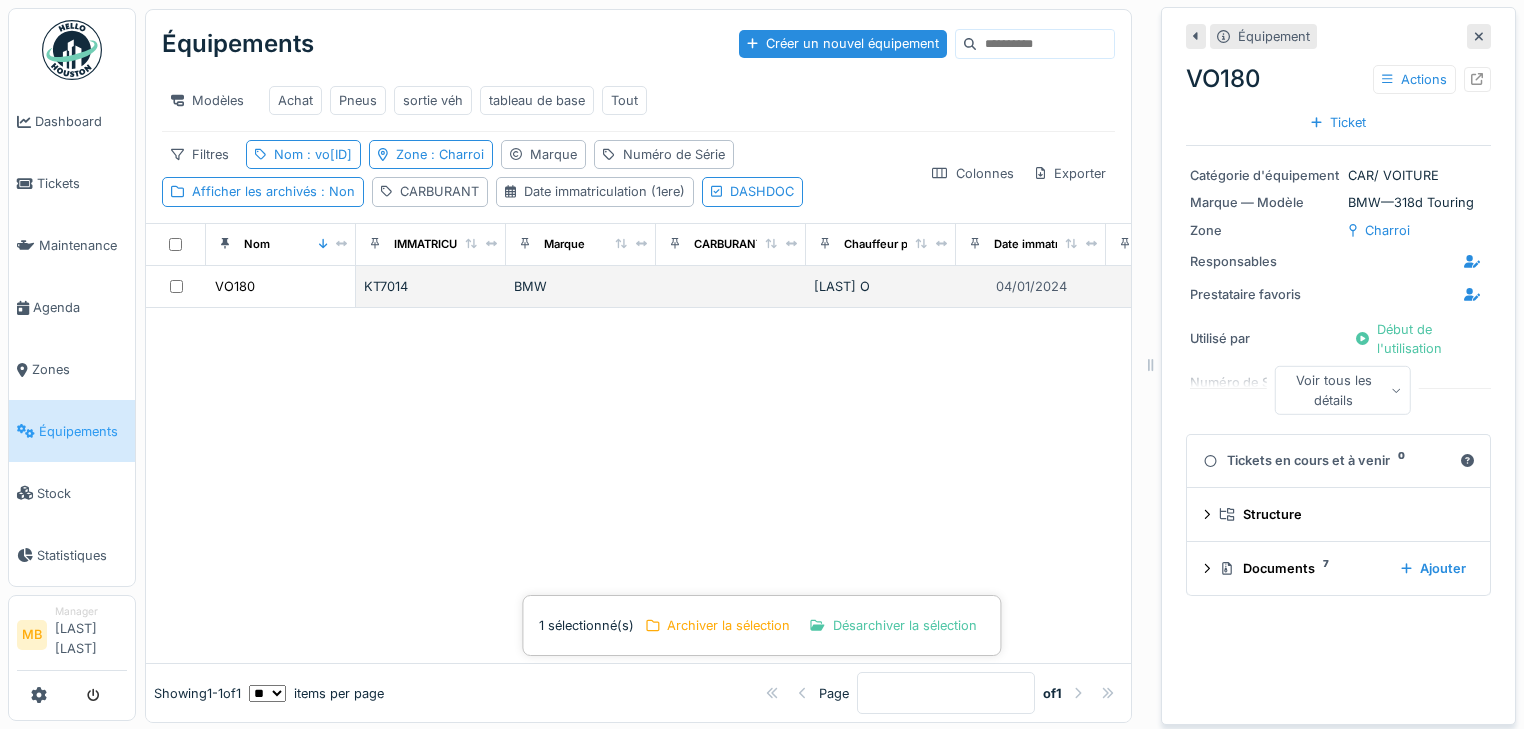 click on "KT7014" at bounding box center (431, 286) 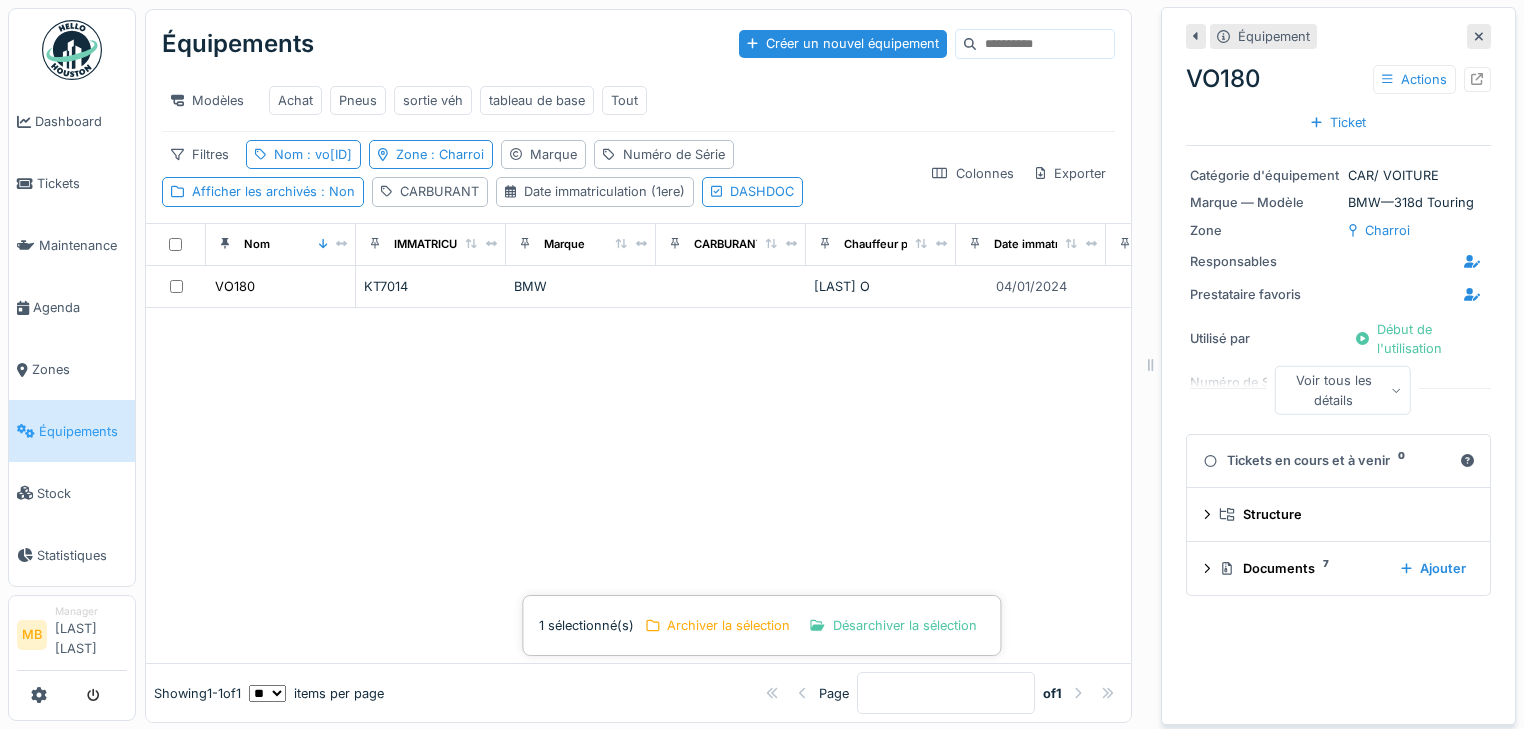 click 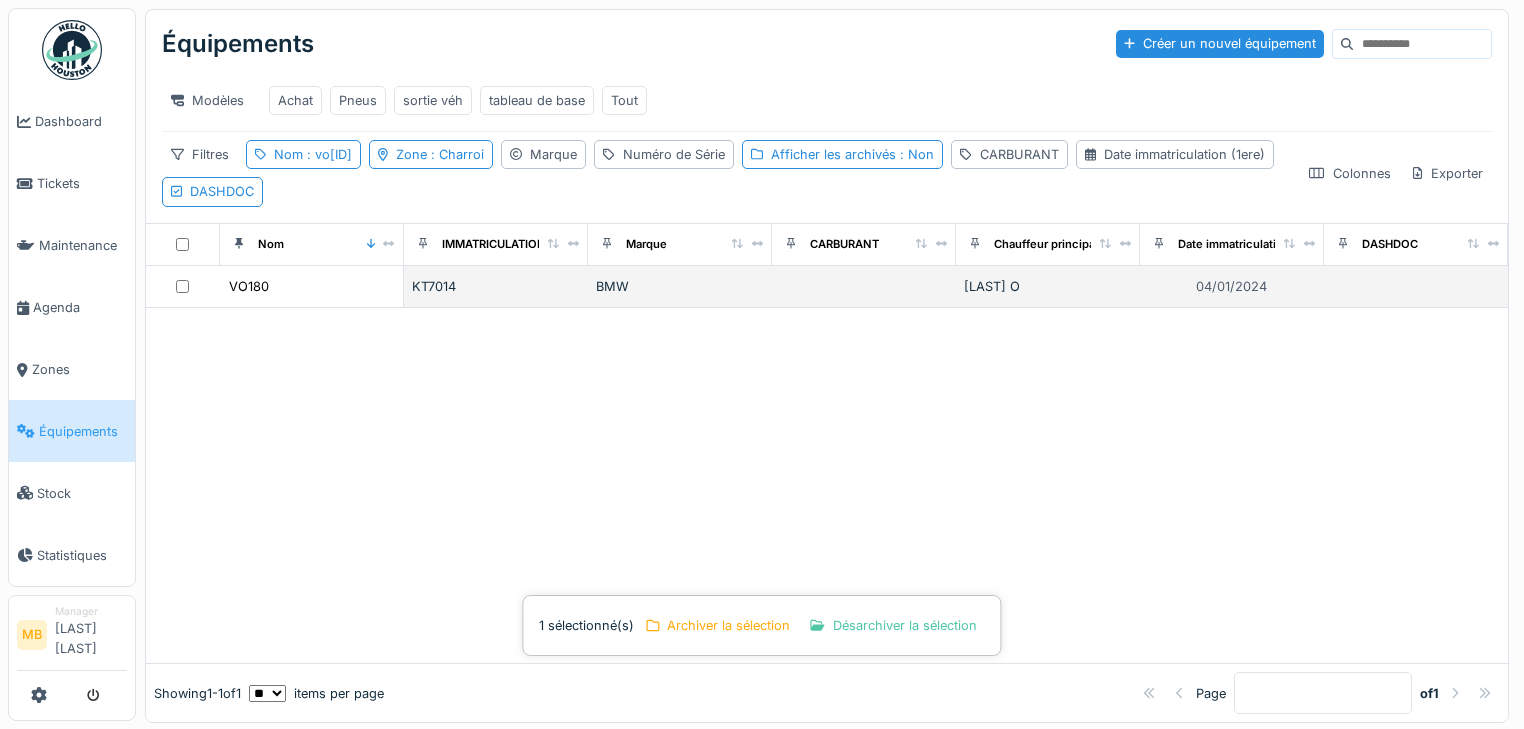 click on "KT7014" at bounding box center [496, 286] 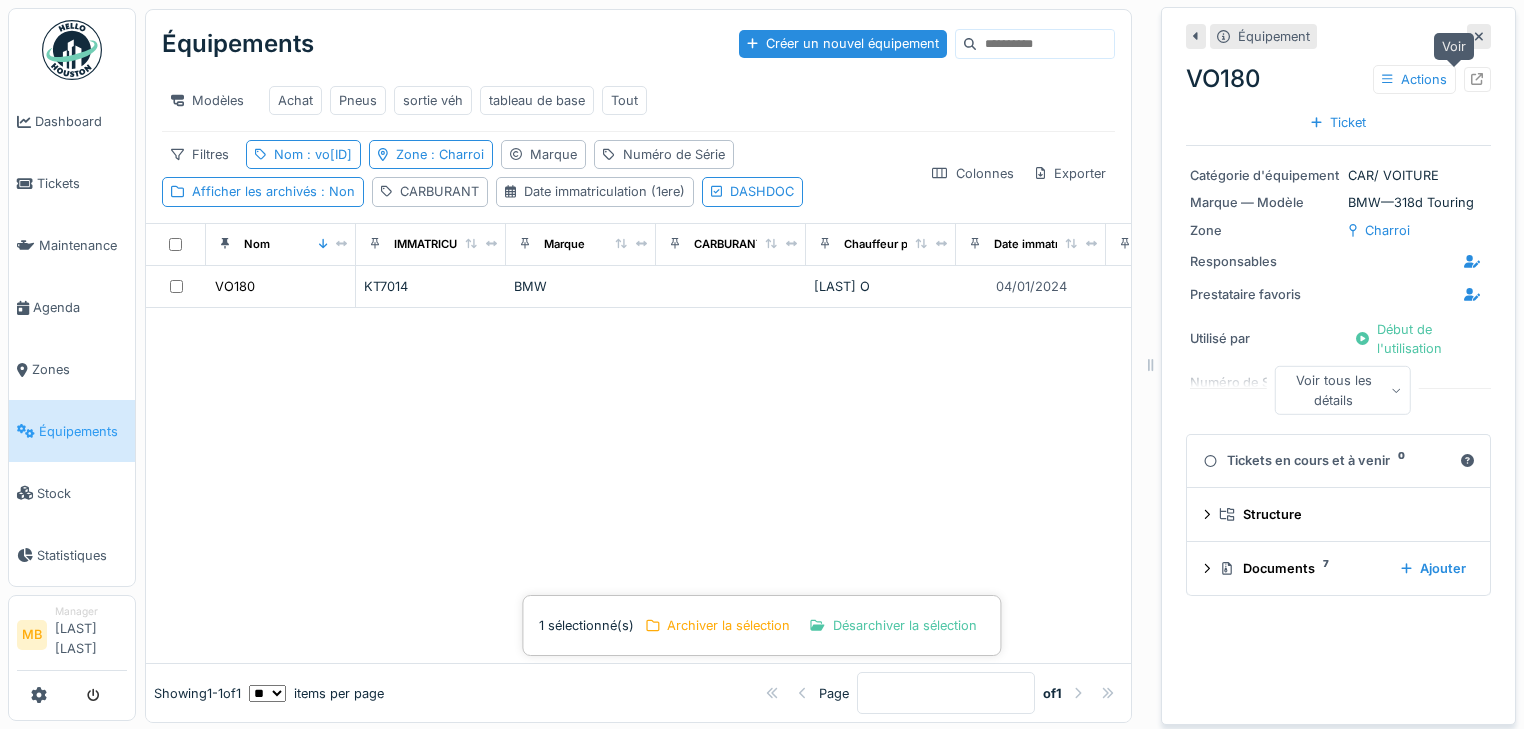 click 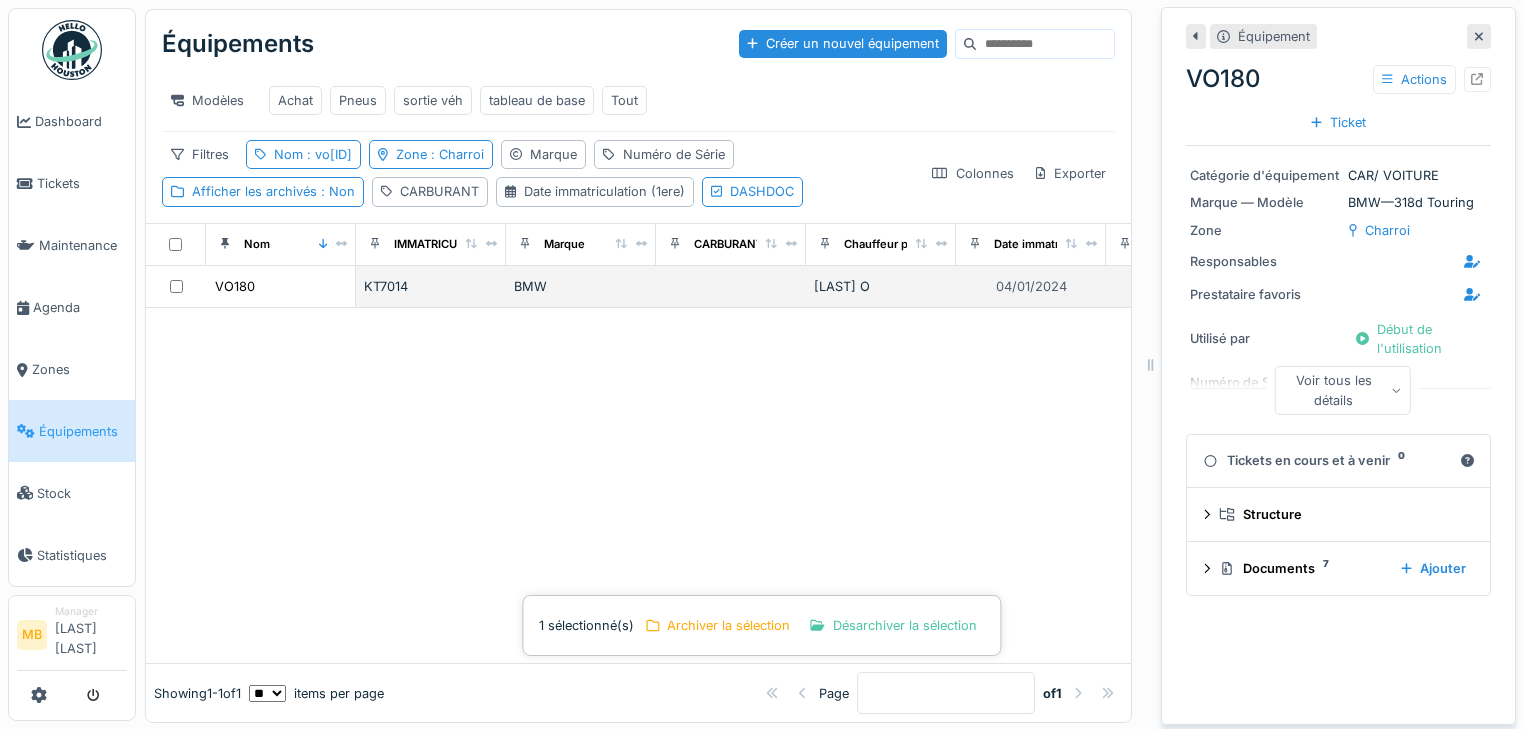 click on "KT7014" at bounding box center [431, 287] 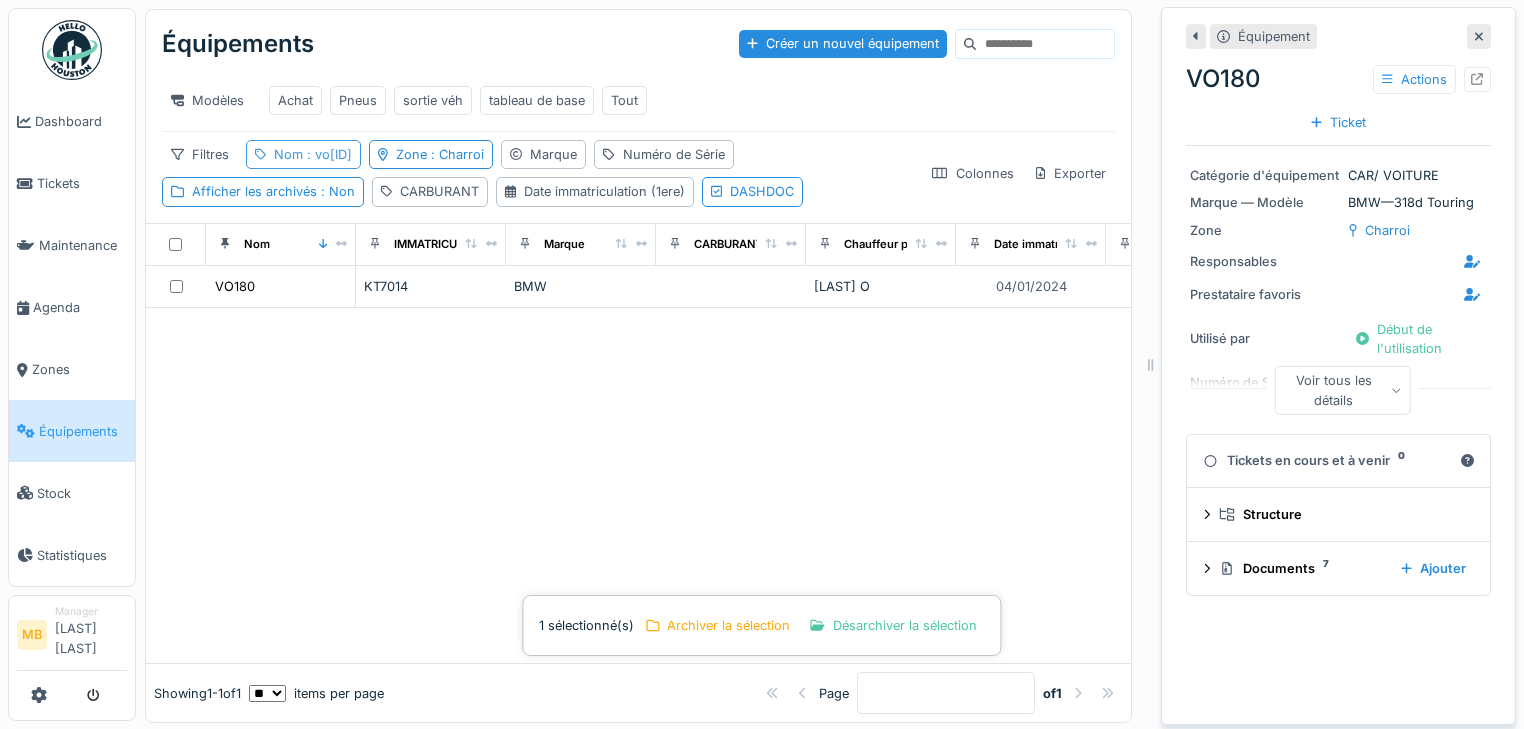 click on ":   vo180" at bounding box center (327, 154) 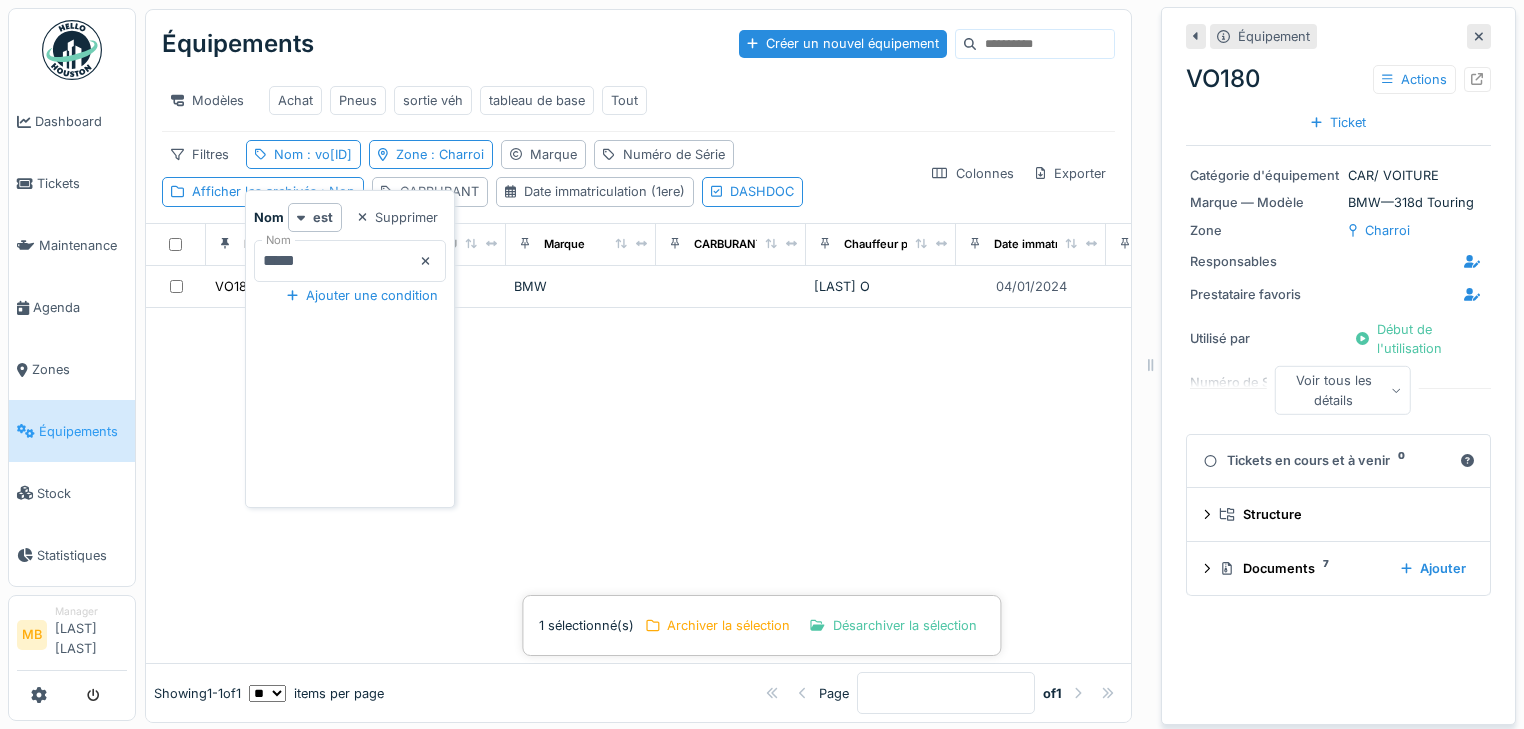 click on "*****" at bounding box center [350, 261] 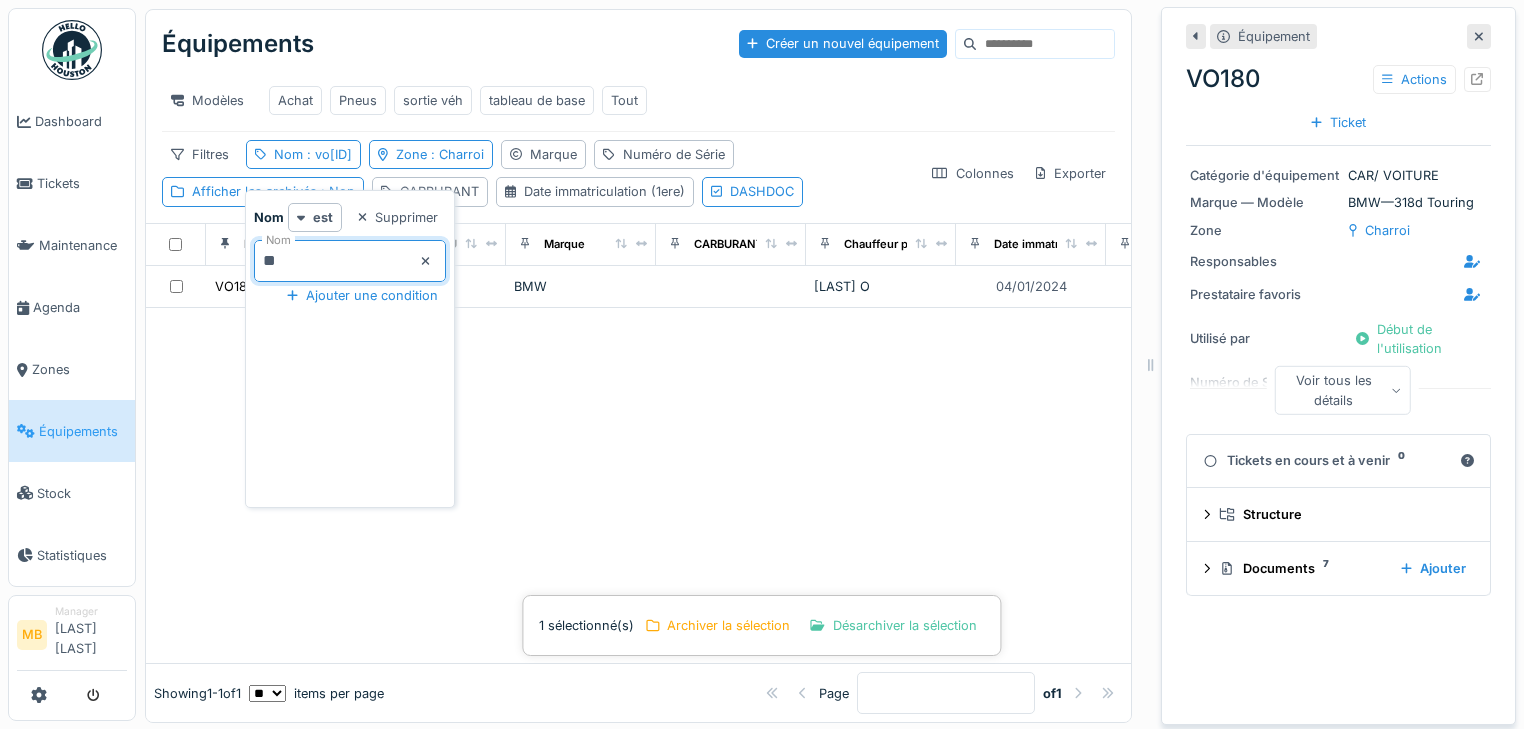 type on "*" 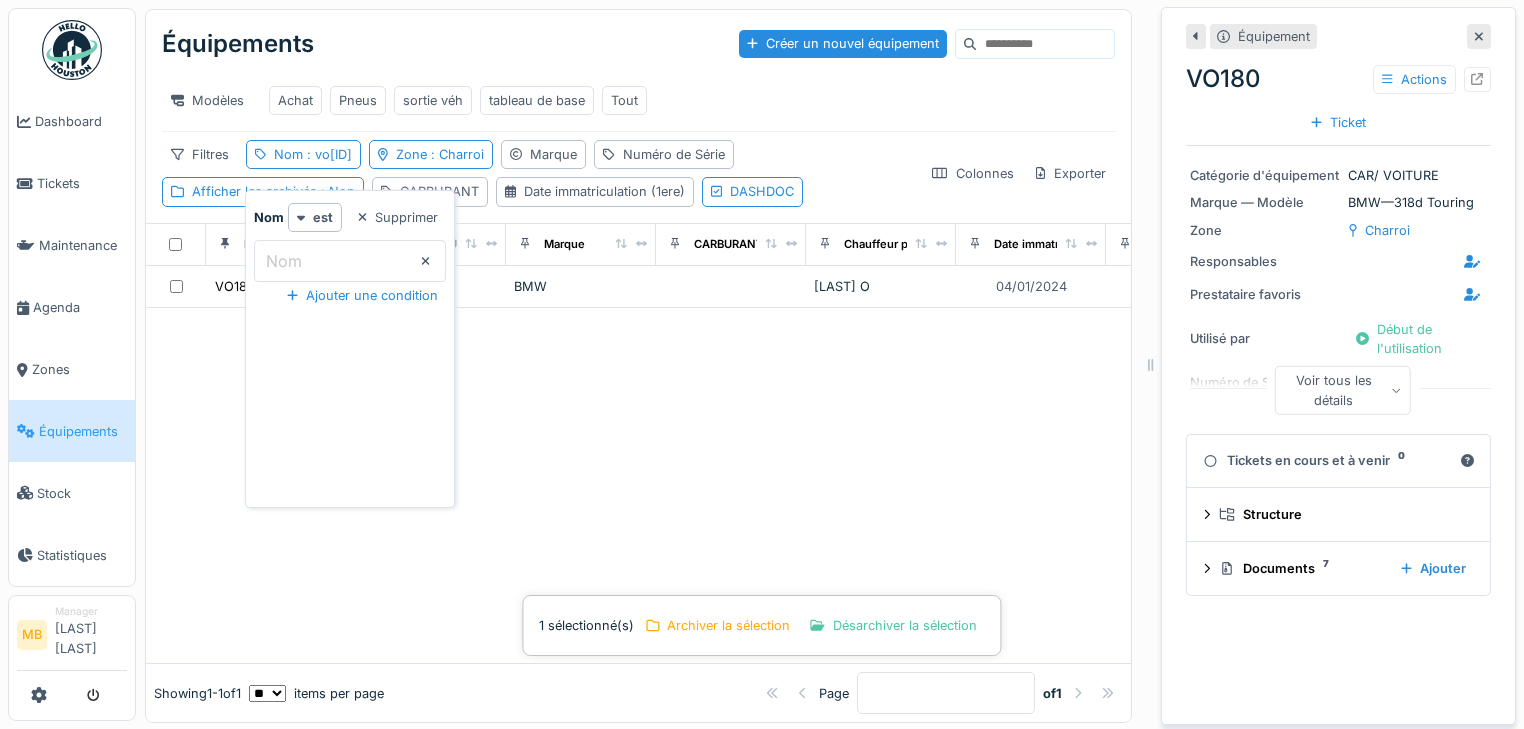 type on "*" 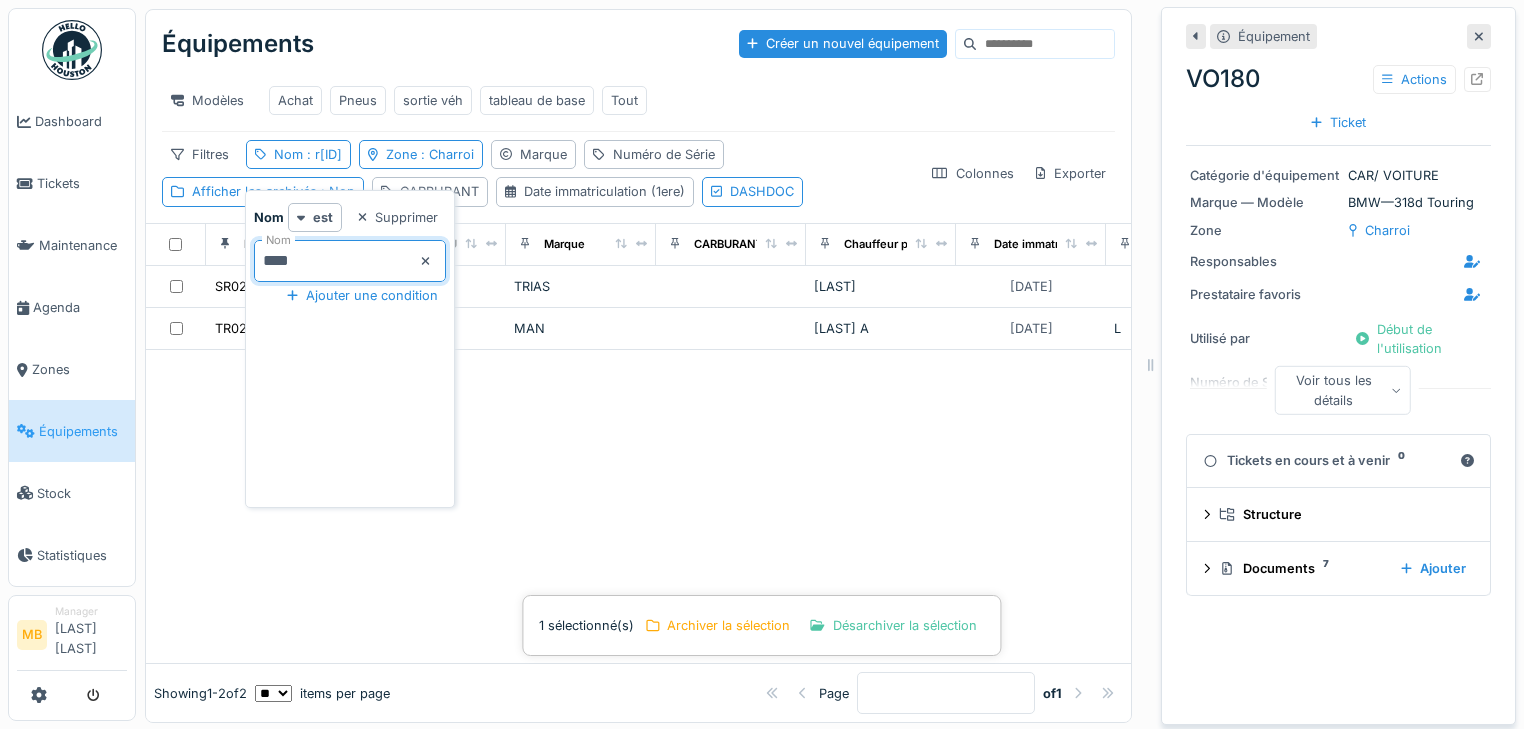 click on "****" at bounding box center (350, 261) 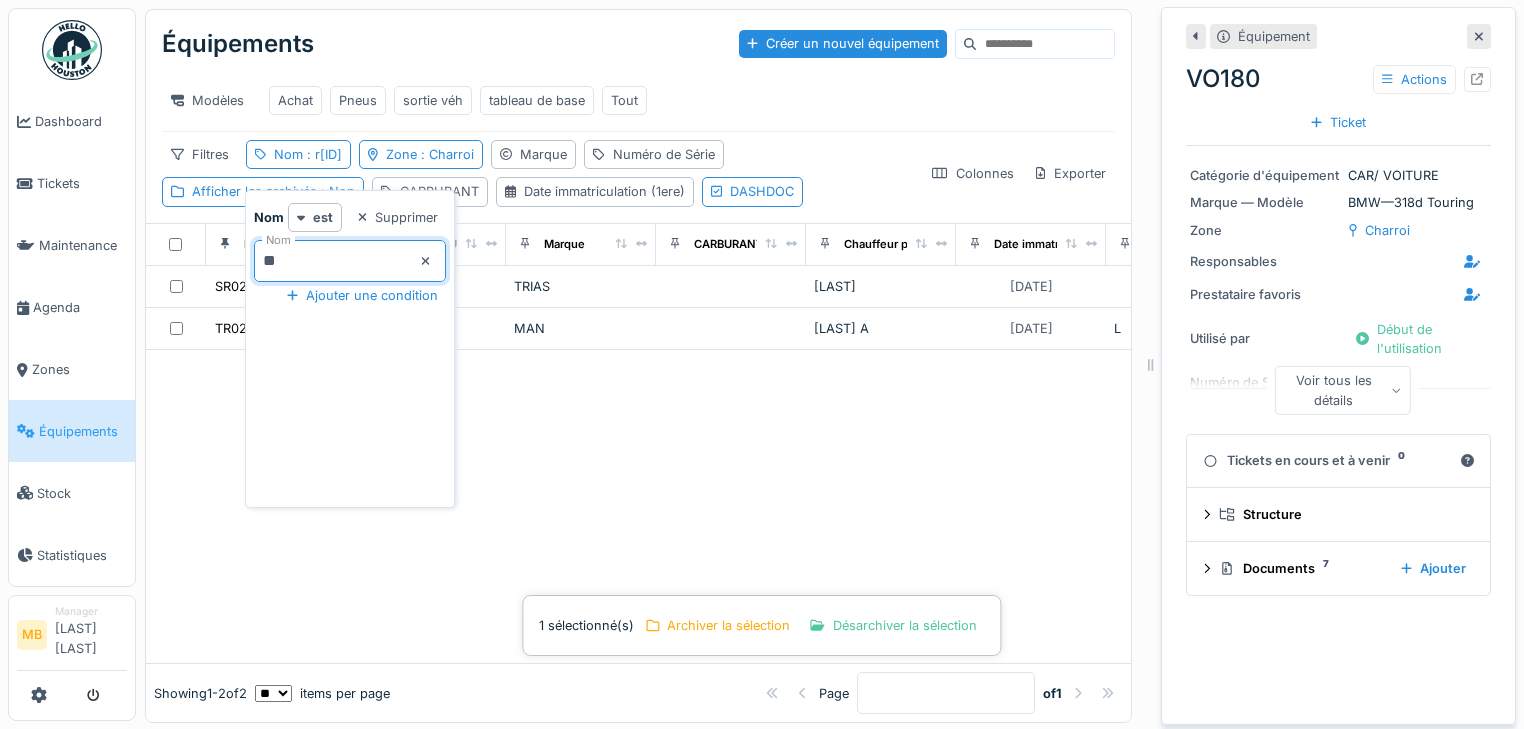 type on "*" 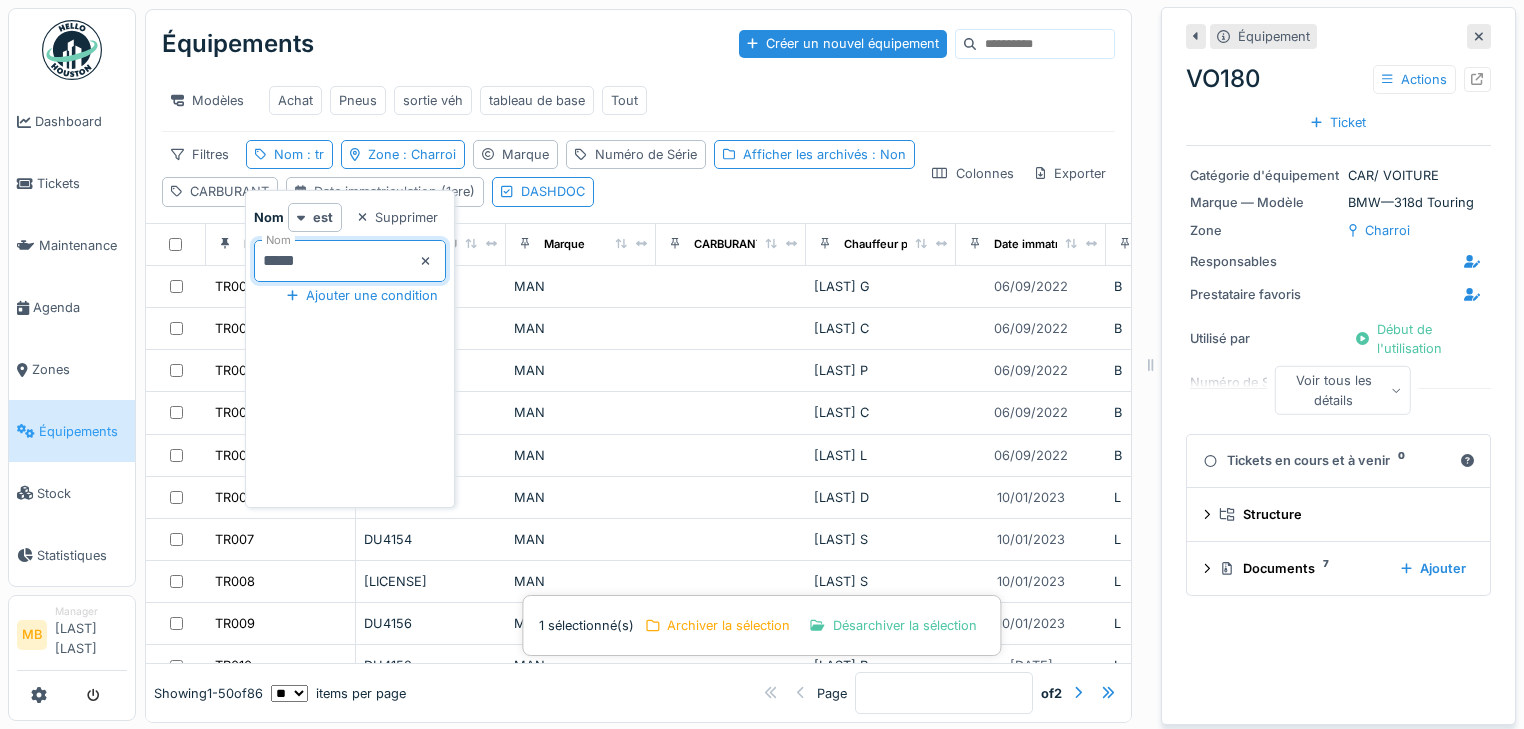 type on "*****" 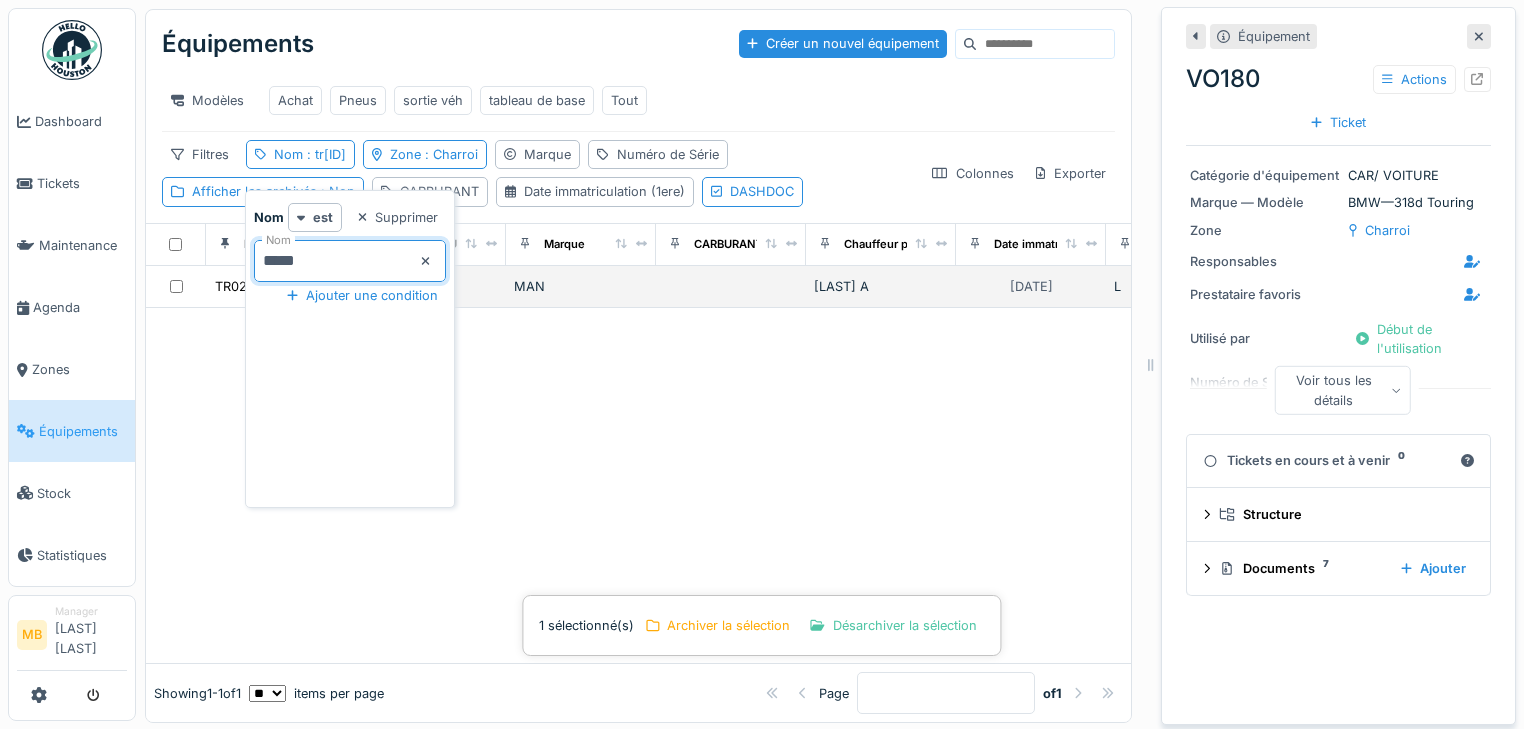 click at bounding box center [731, 287] 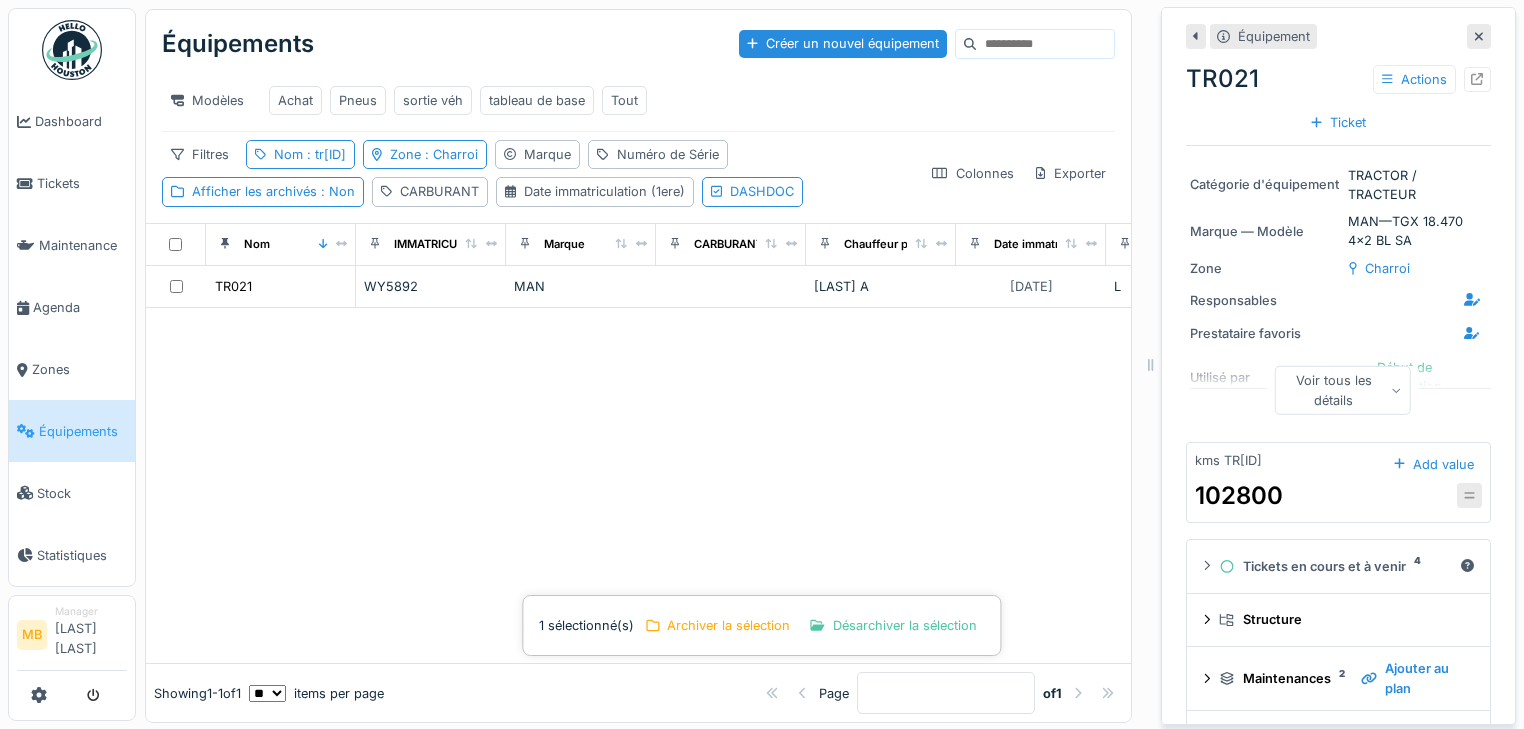 click at bounding box center [1479, 36] 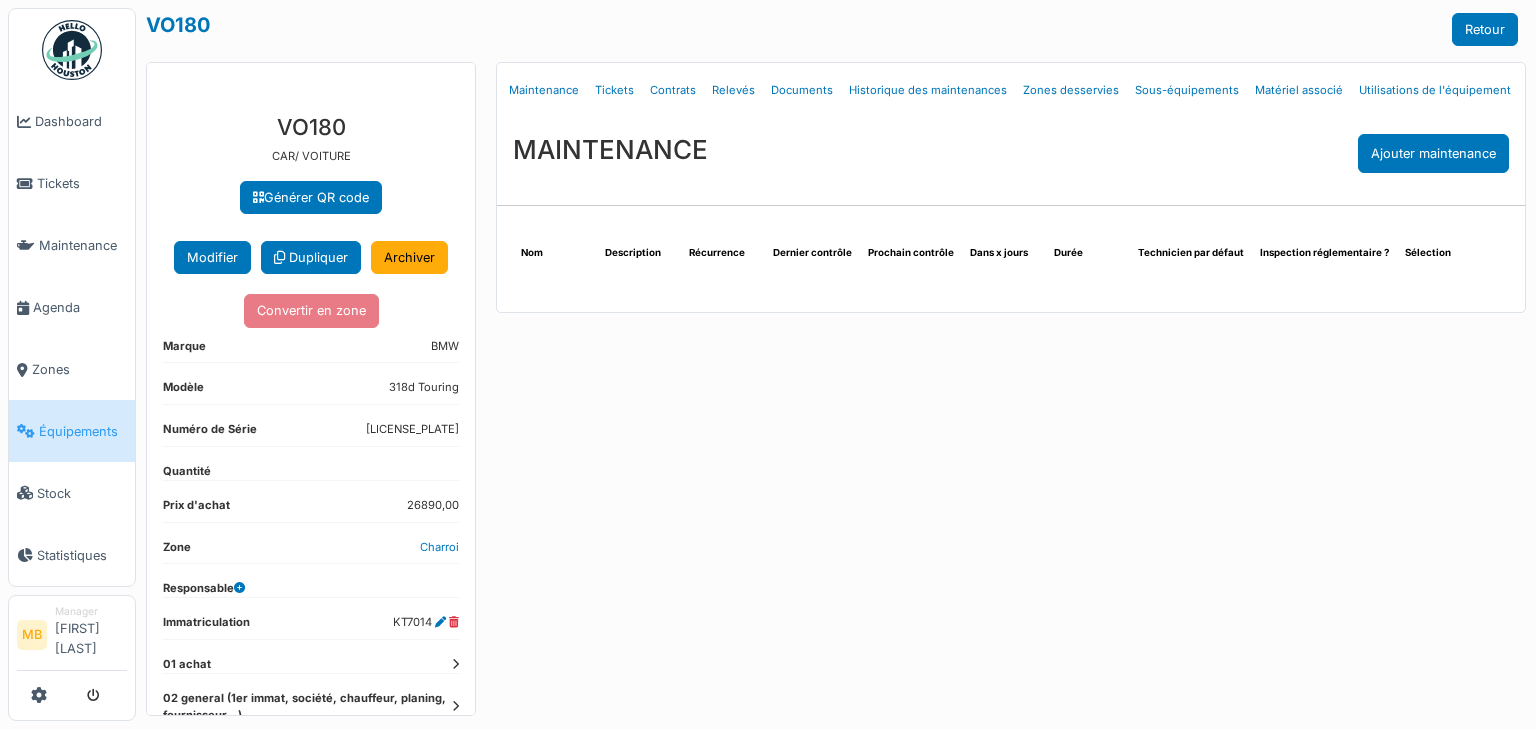 scroll, scrollTop: 0, scrollLeft: 0, axis: both 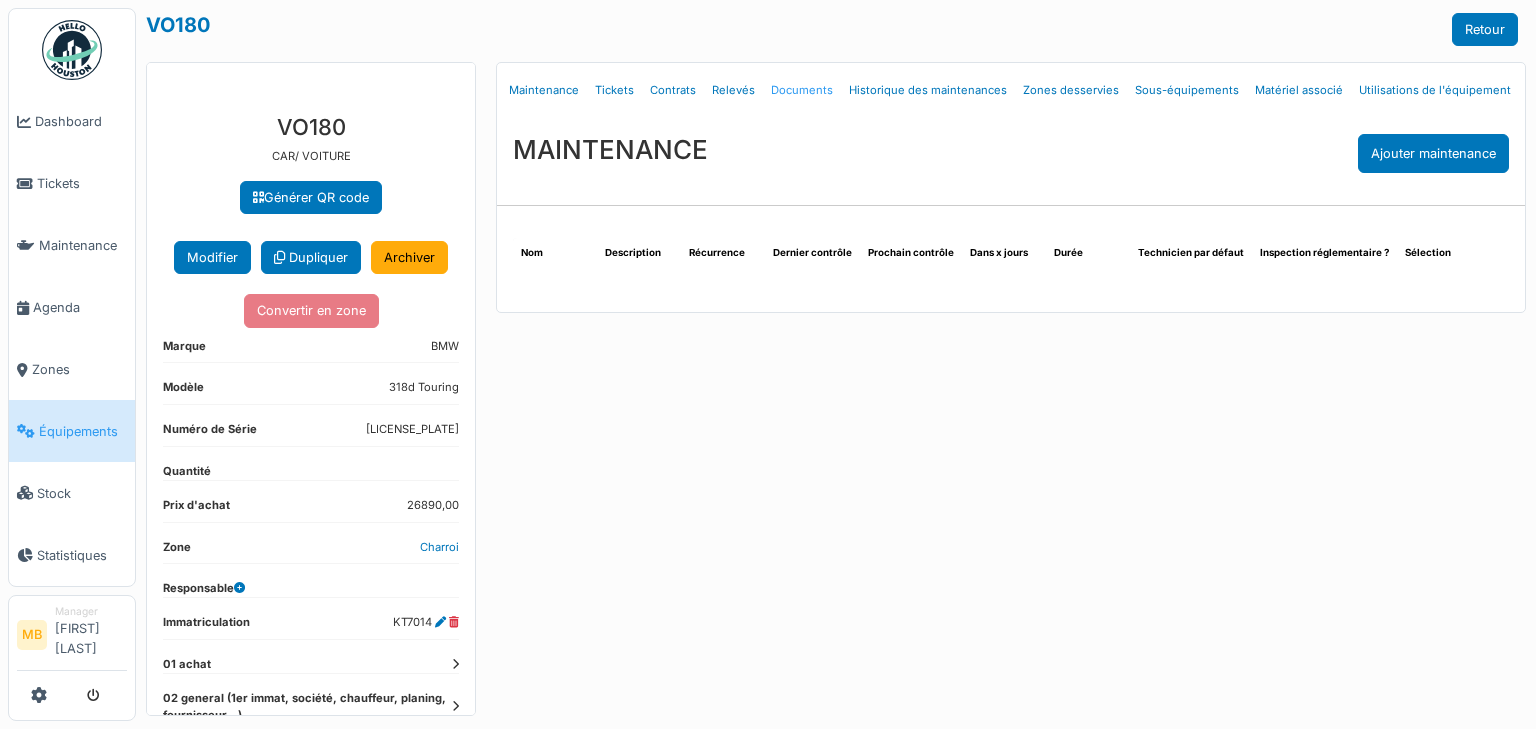 click on "Documents" at bounding box center [802, 90] 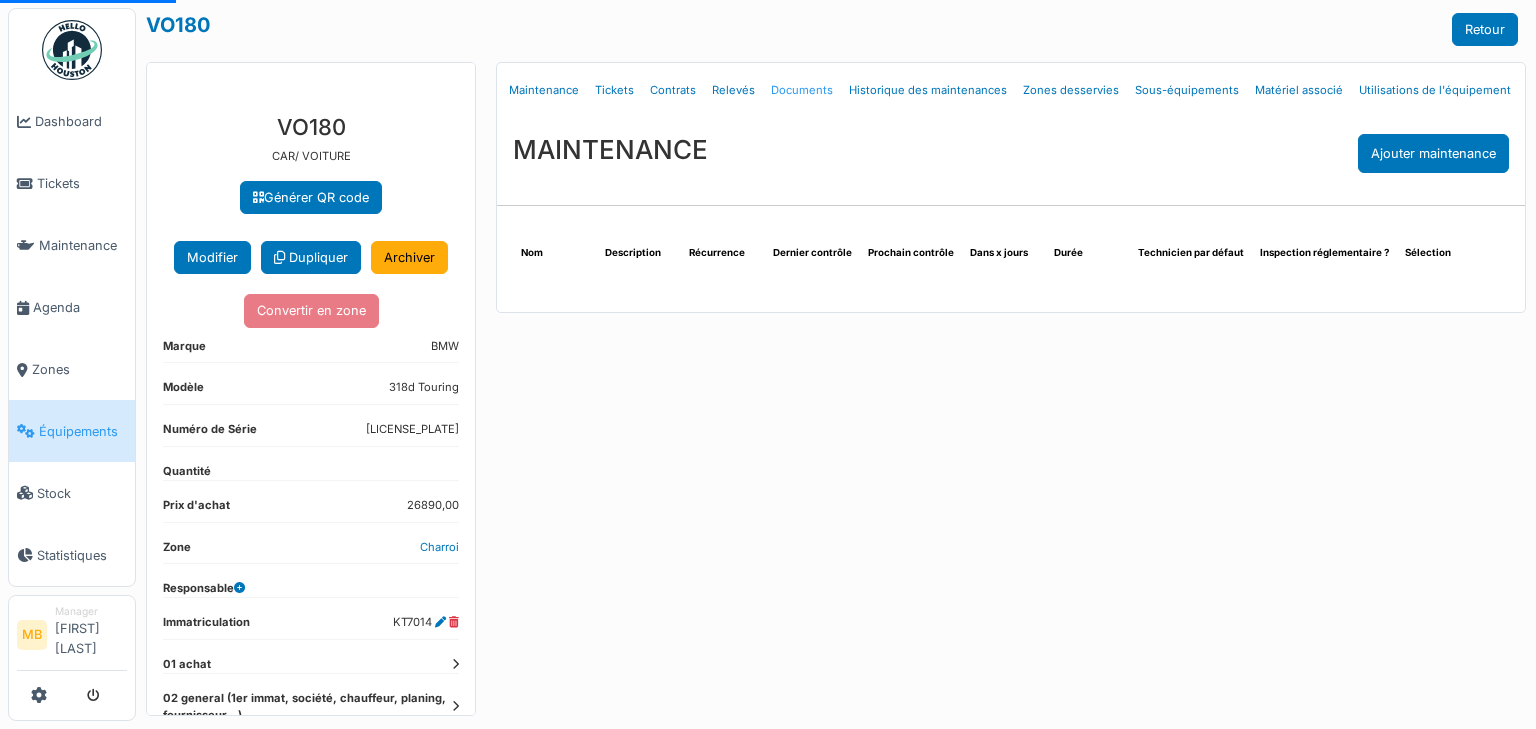 click on "Documents" at bounding box center [802, 90] 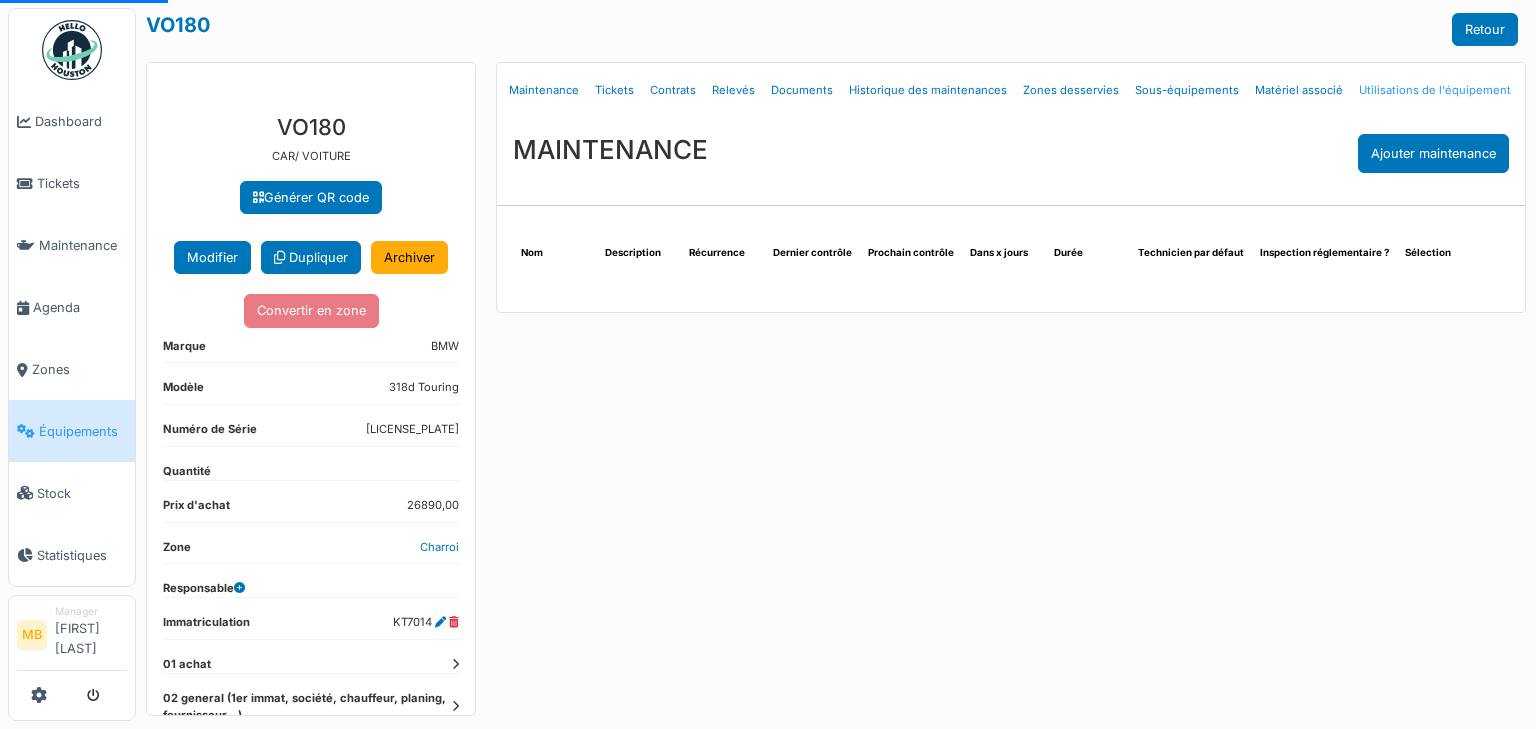 select on "***" 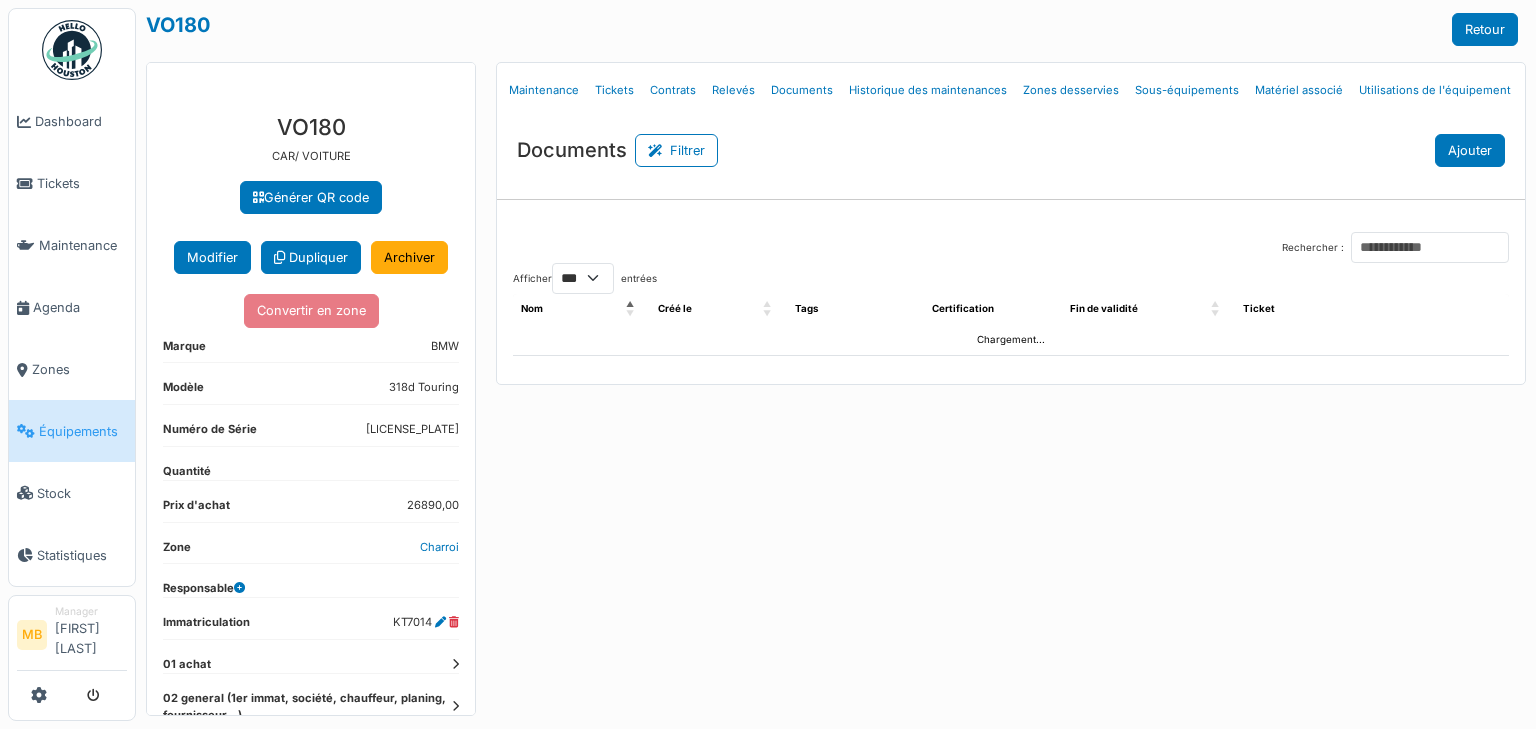 click on "Ajouter" at bounding box center [1470, 150] 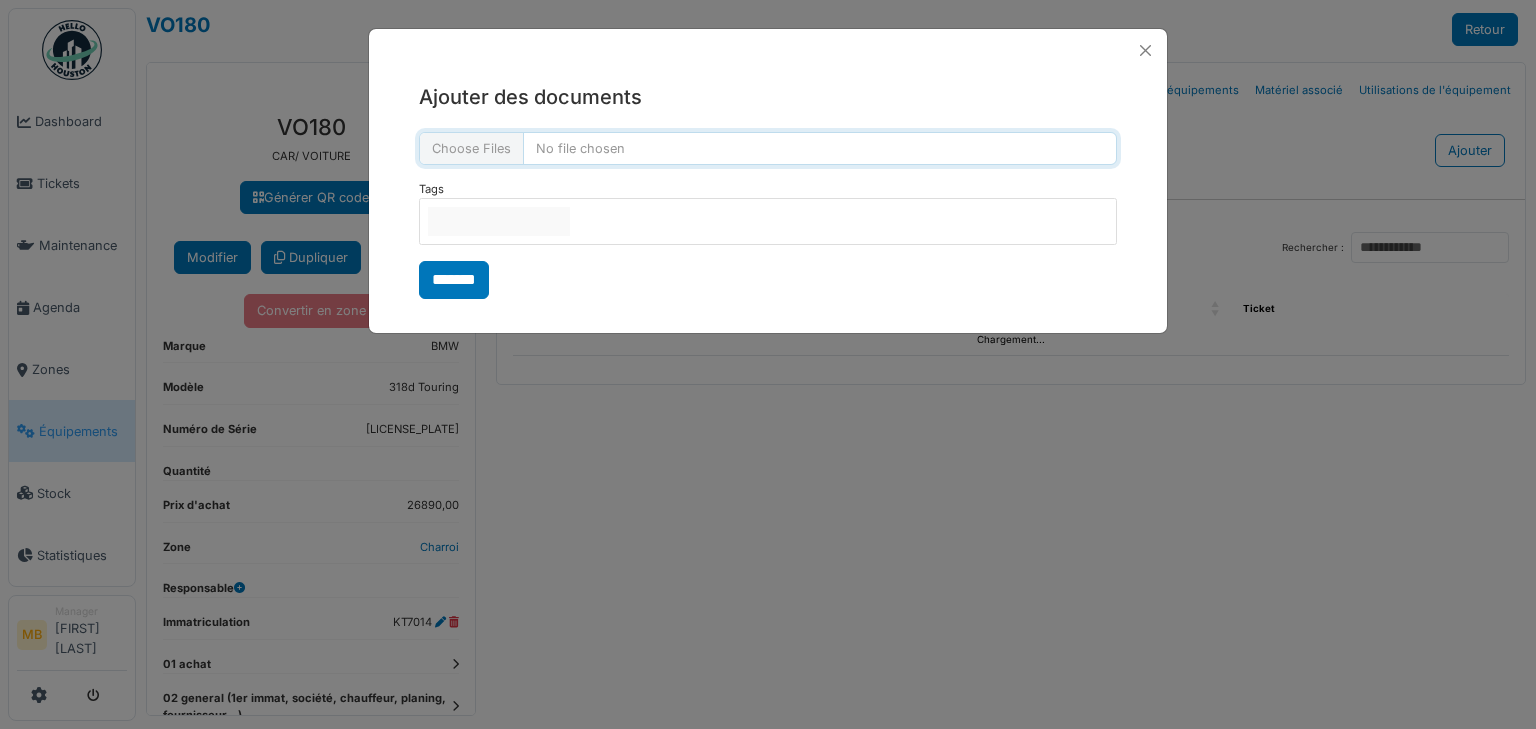 click at bounding box center [768, 148] 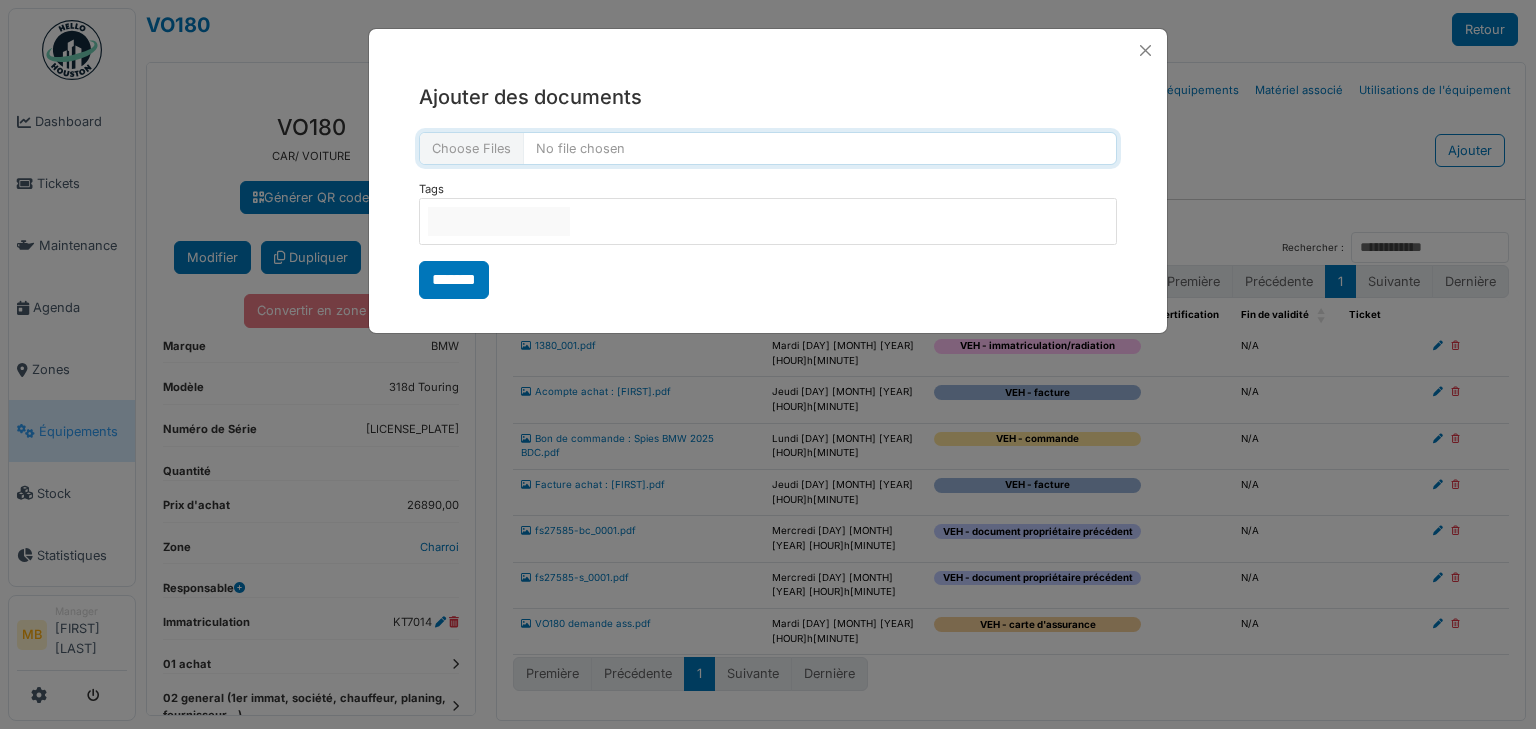 type on "**********" 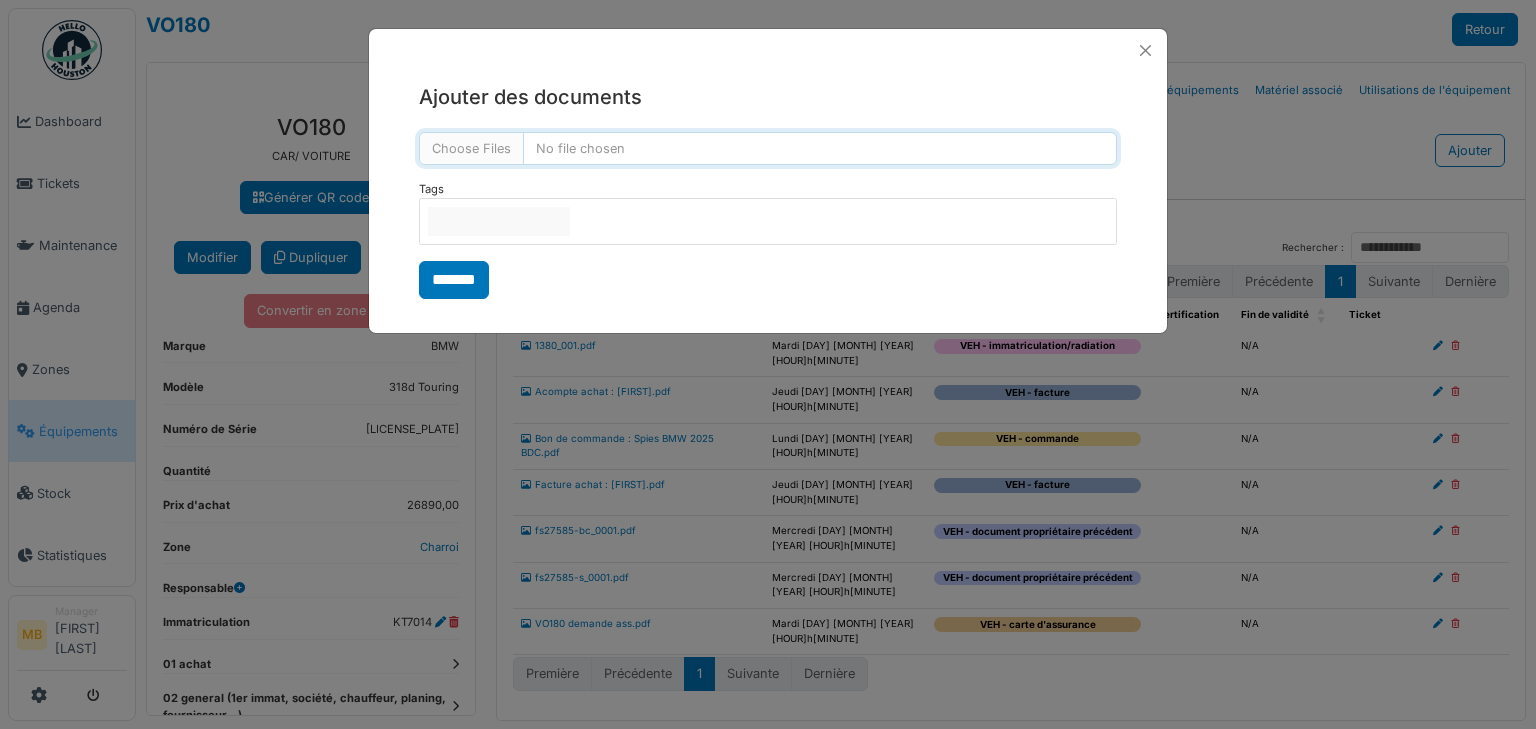 drag, startPoint x: 442, startPoint y: 200, endPoint x: 453, endPoint y: 208, distance: 13.601471 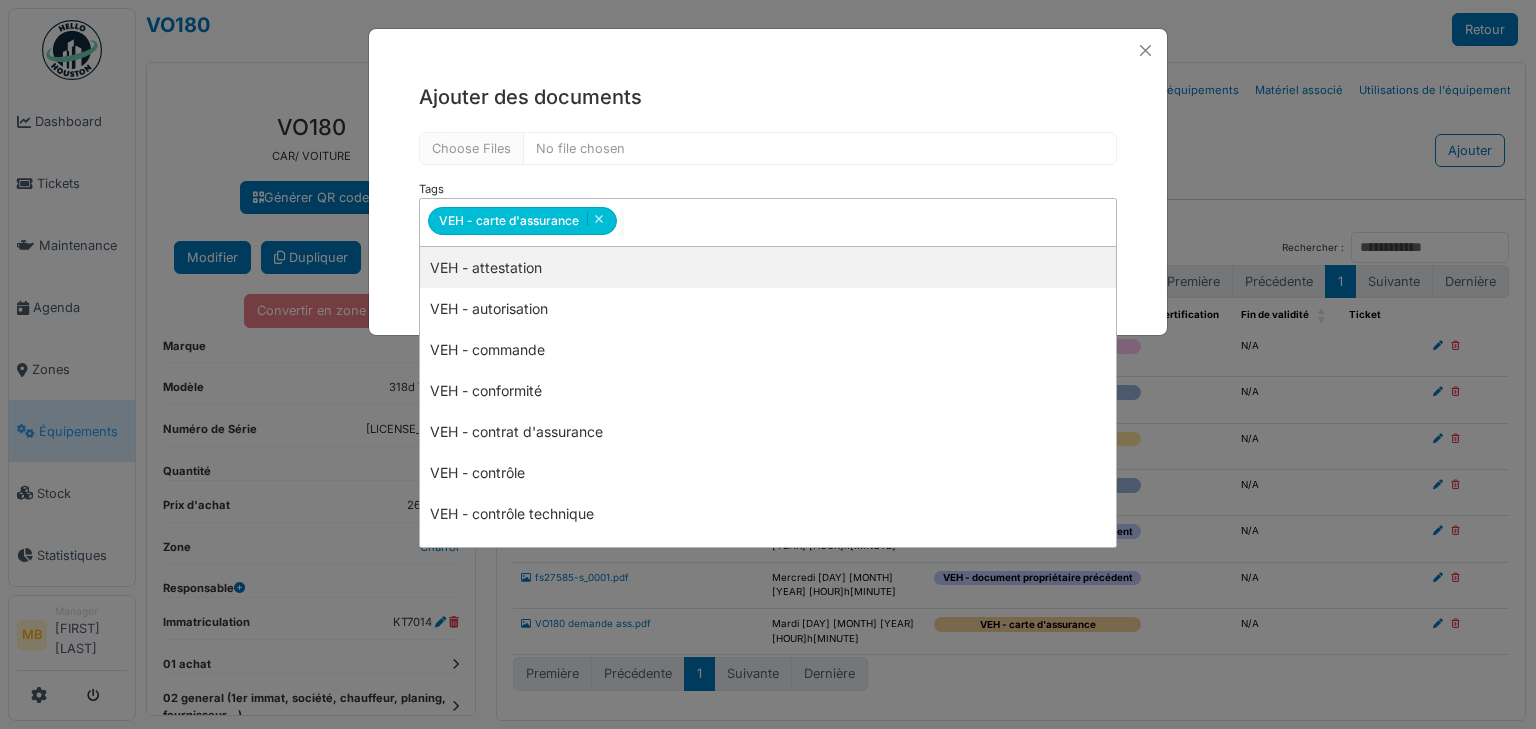click on "**********" at bounding box center (768, 222) 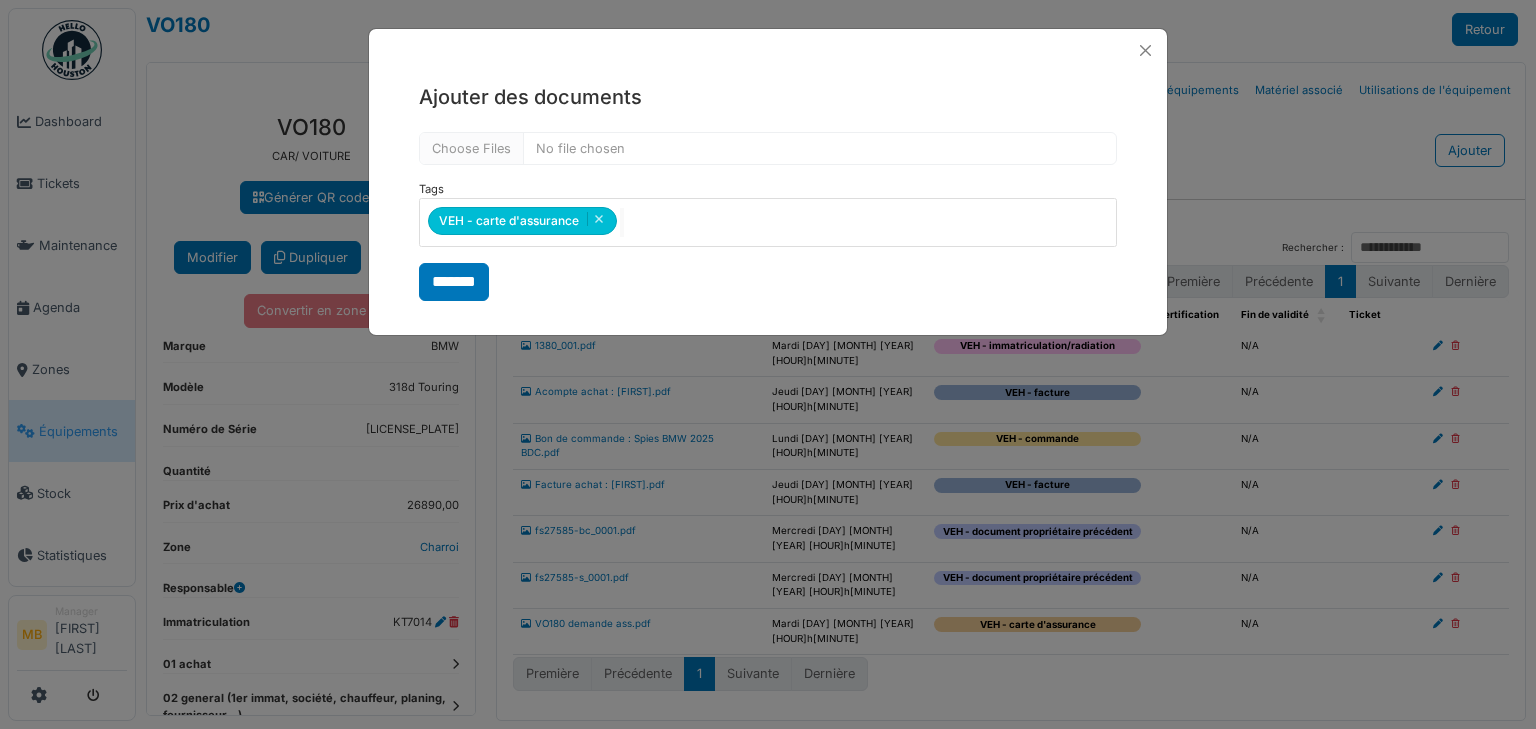 click on "**********" at bounding box center (768, 191) 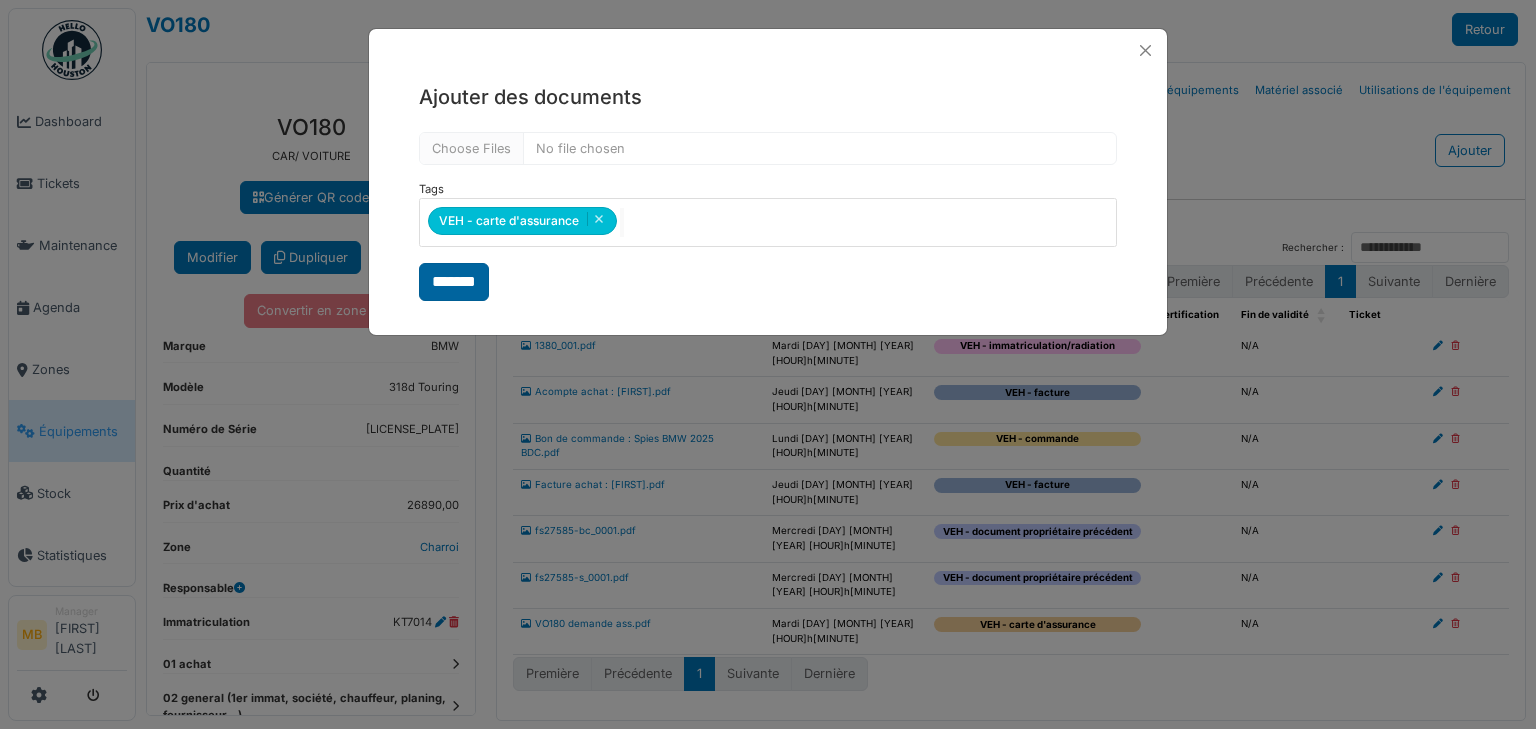 click on "*******" at bounding box center (454, 282) 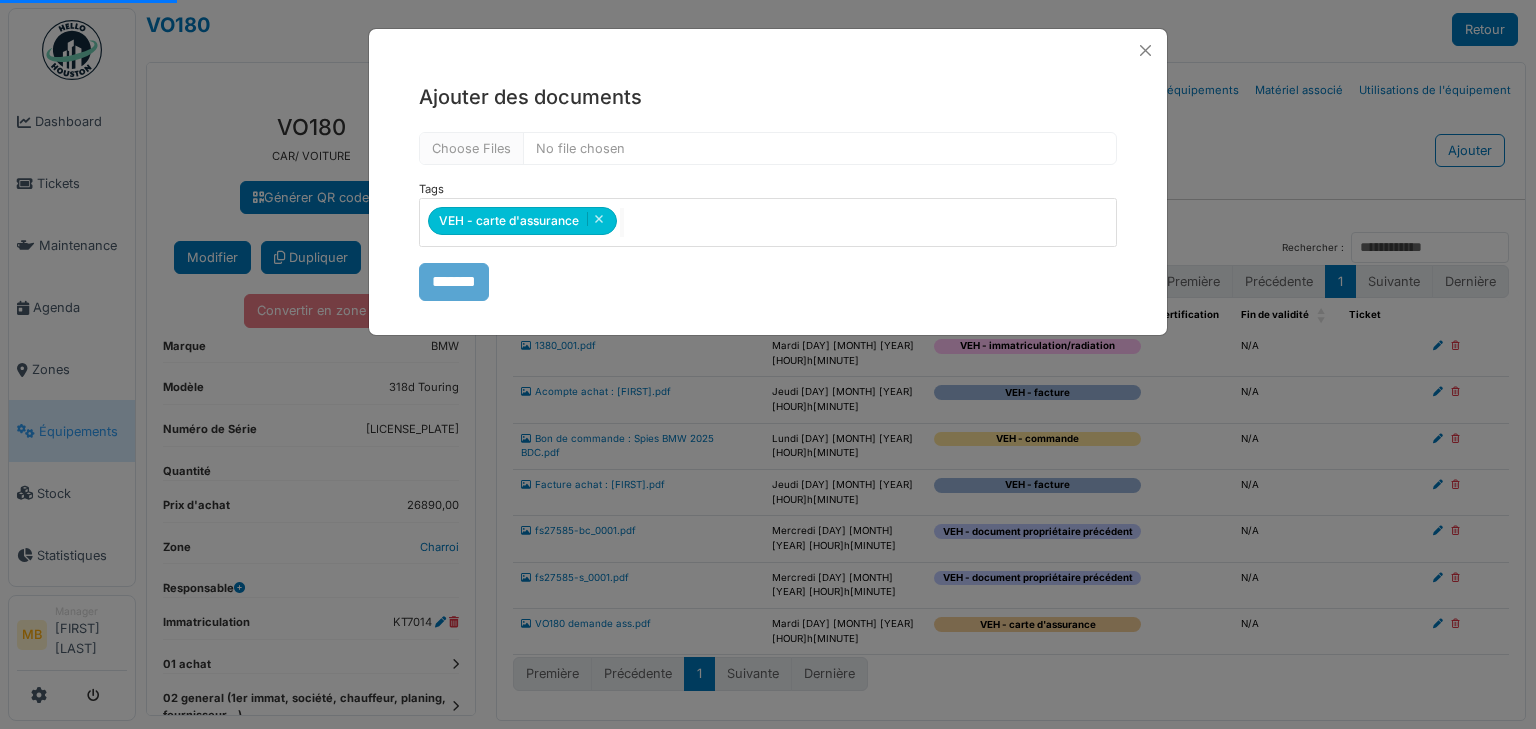 select on "***" 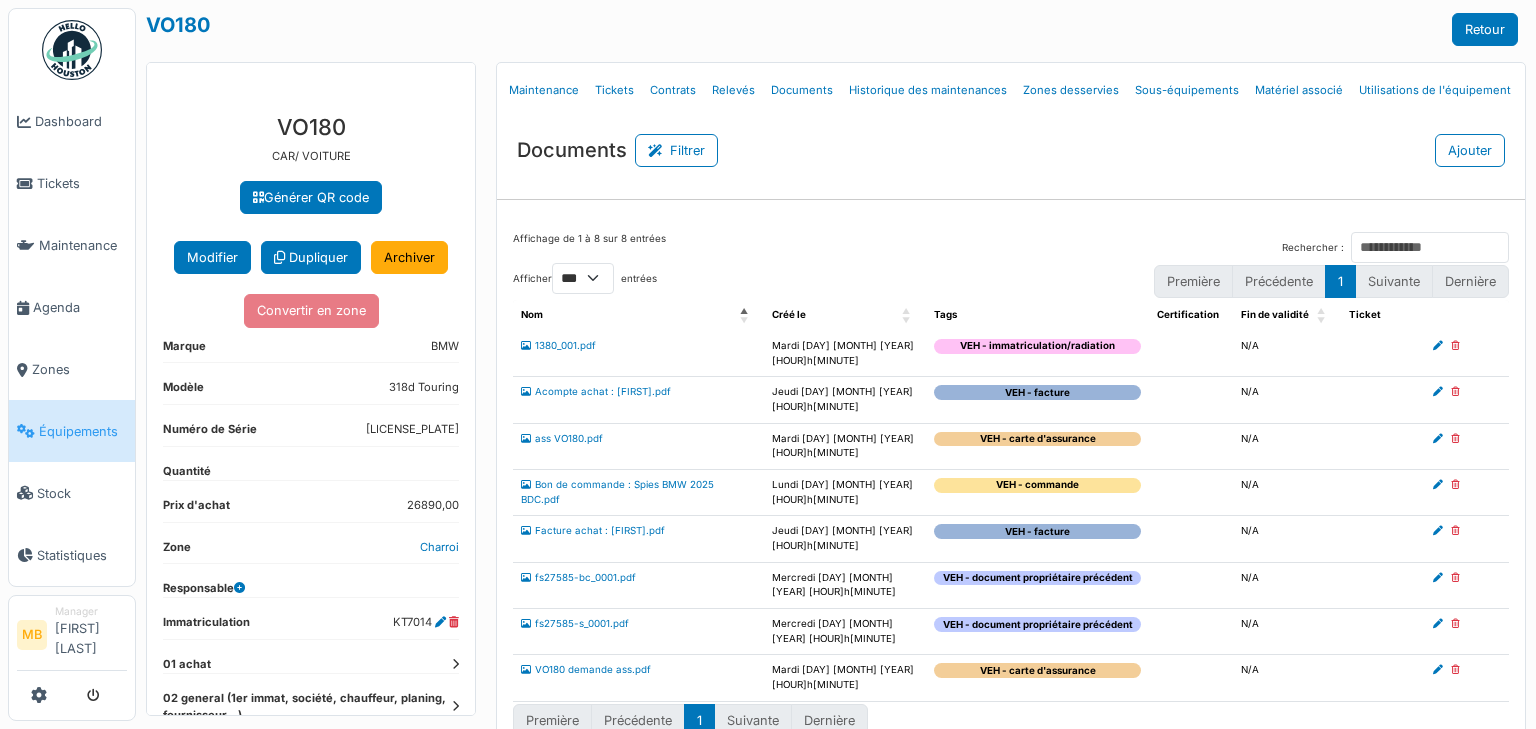 click on "VEH - facture" at bounding box center (1037, 531) 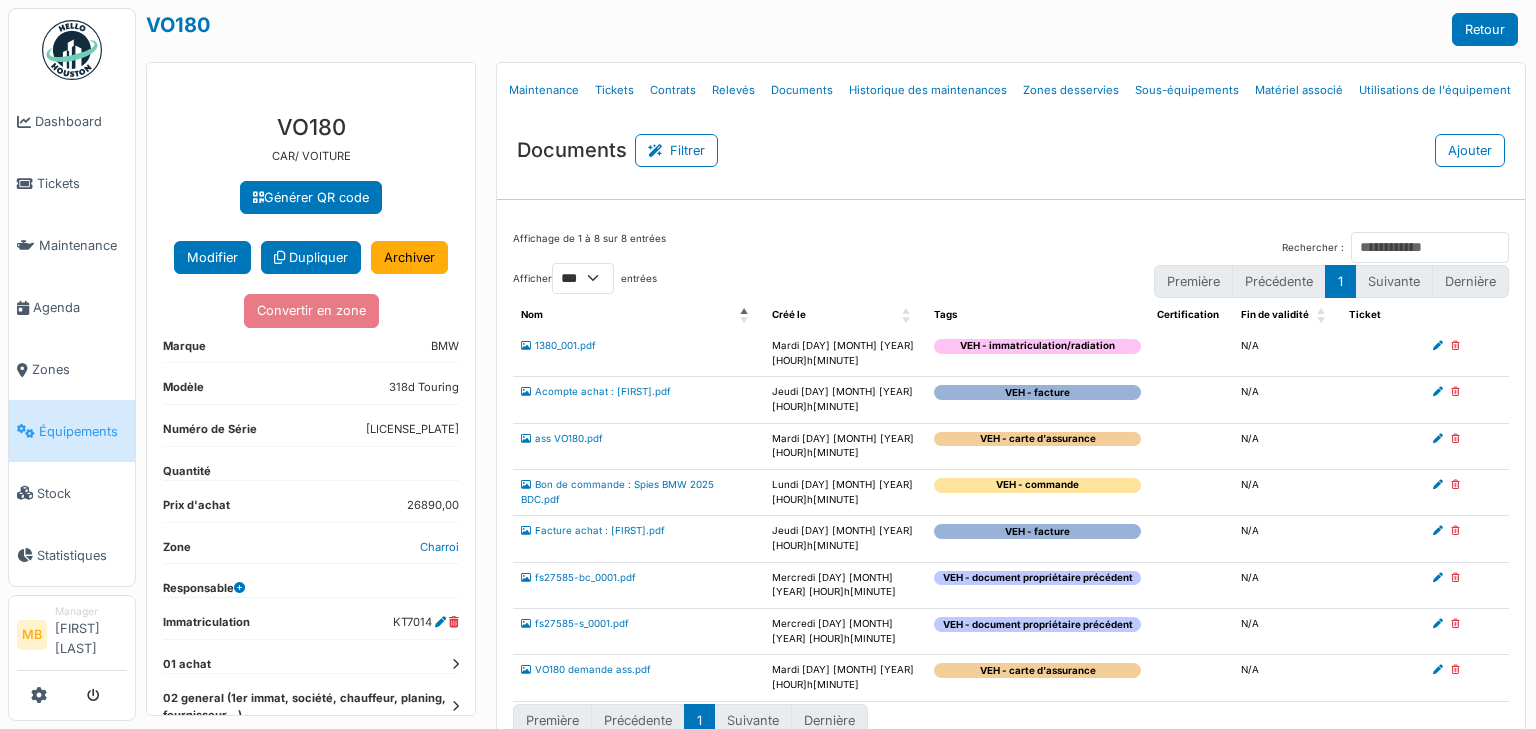 click on "VEH - facture" at bounding box center (1037, 531) 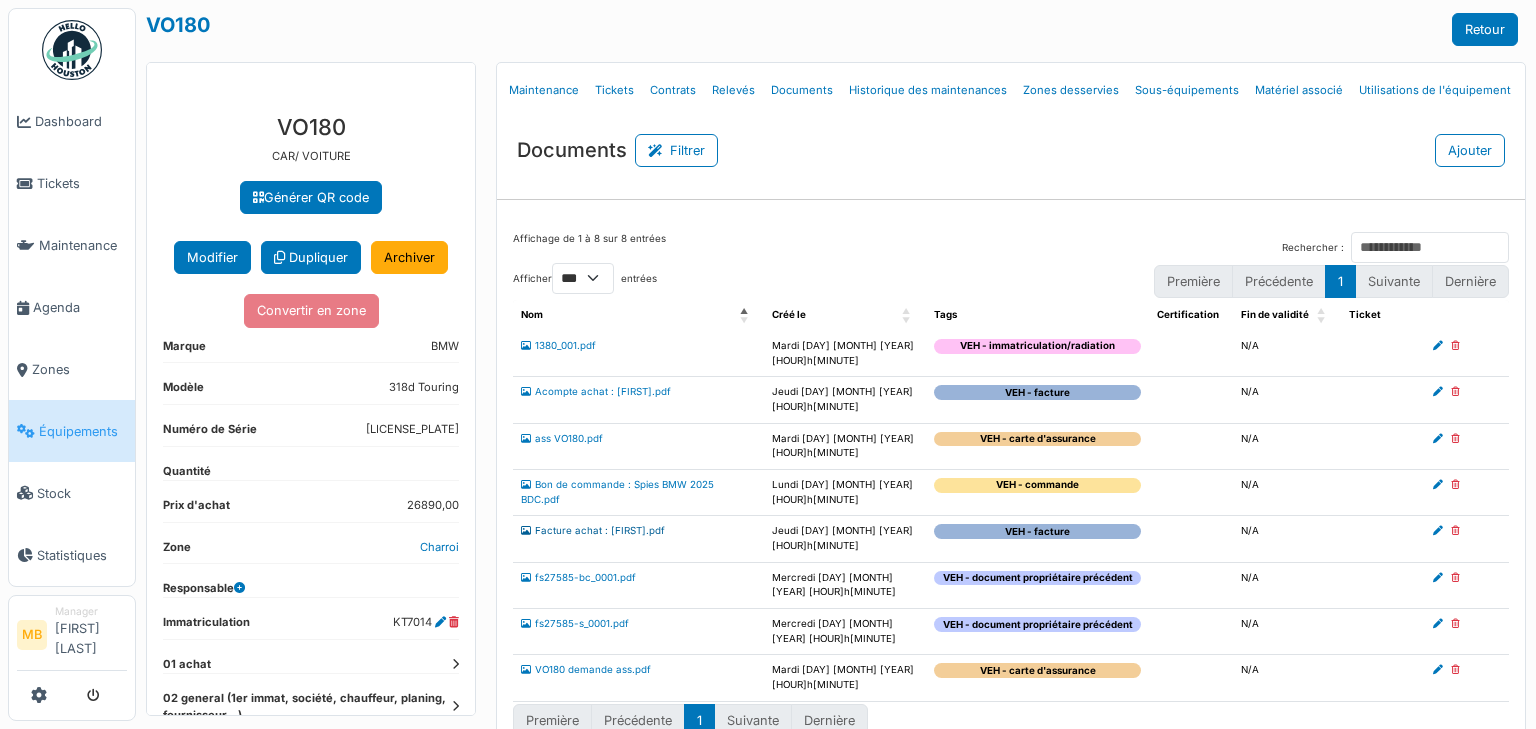 click on "Facture achat : Vincent.pdf" at bounding box center [593, 530] 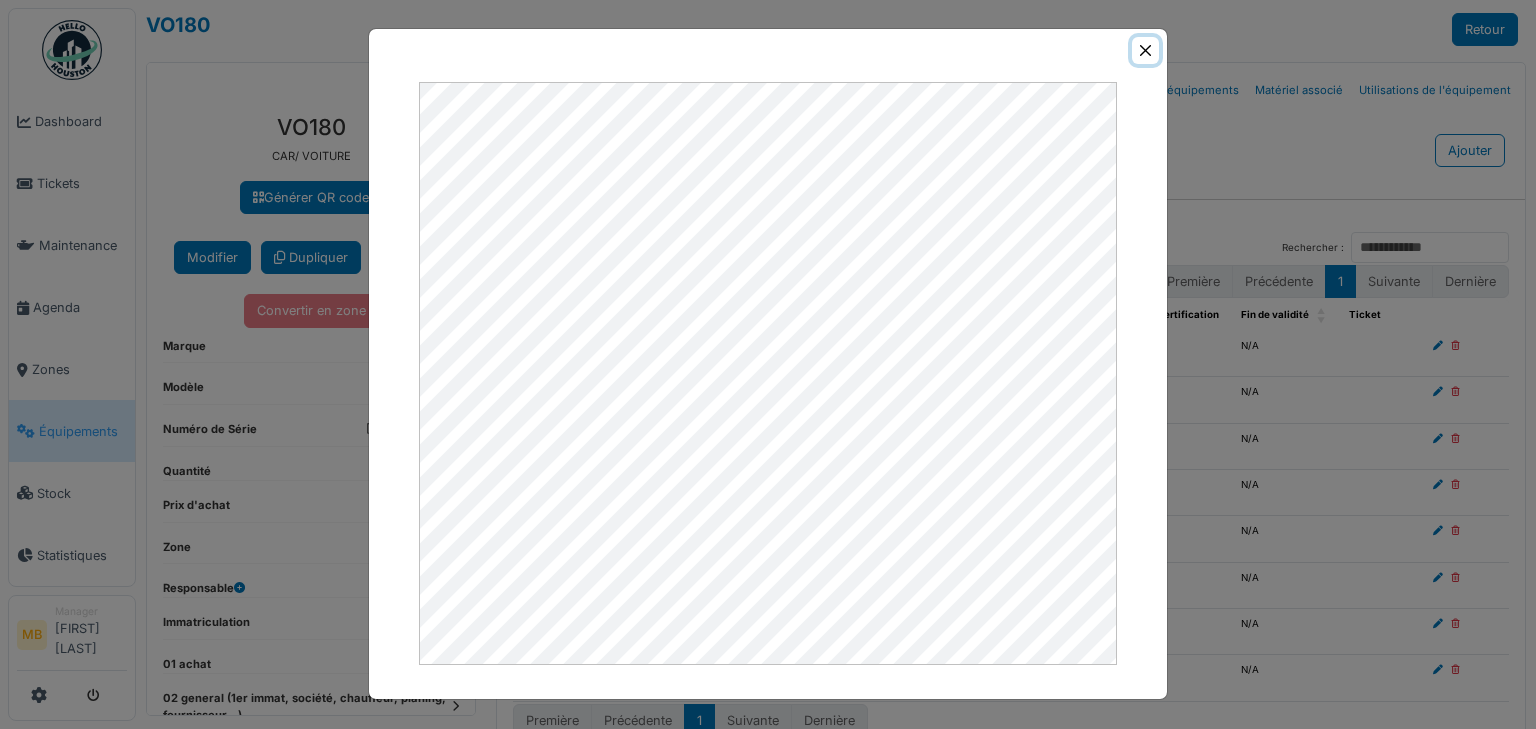 click at bounding box center [1145, 50] 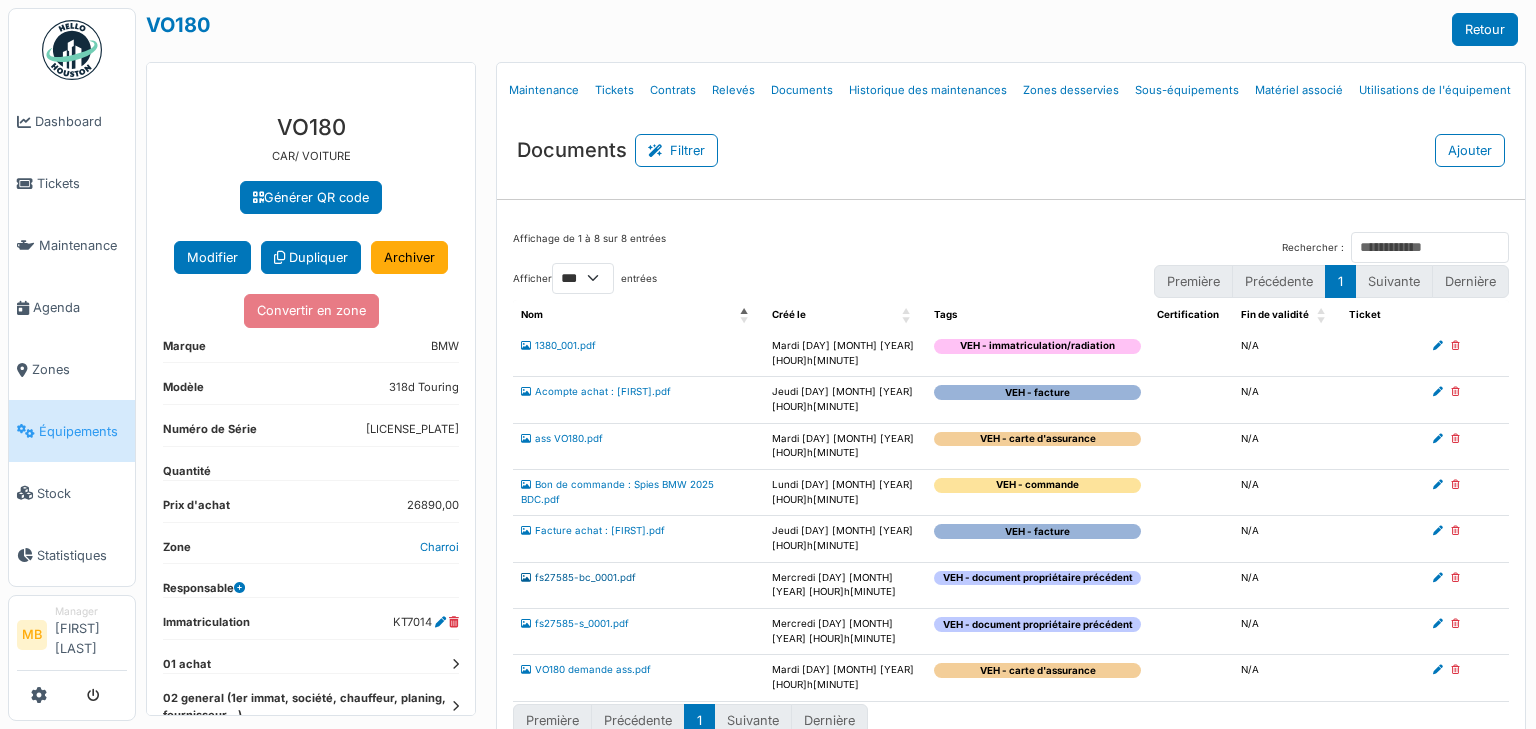 click on "fs27585-bc_0001.pdf" at bounding box center (578, 577) 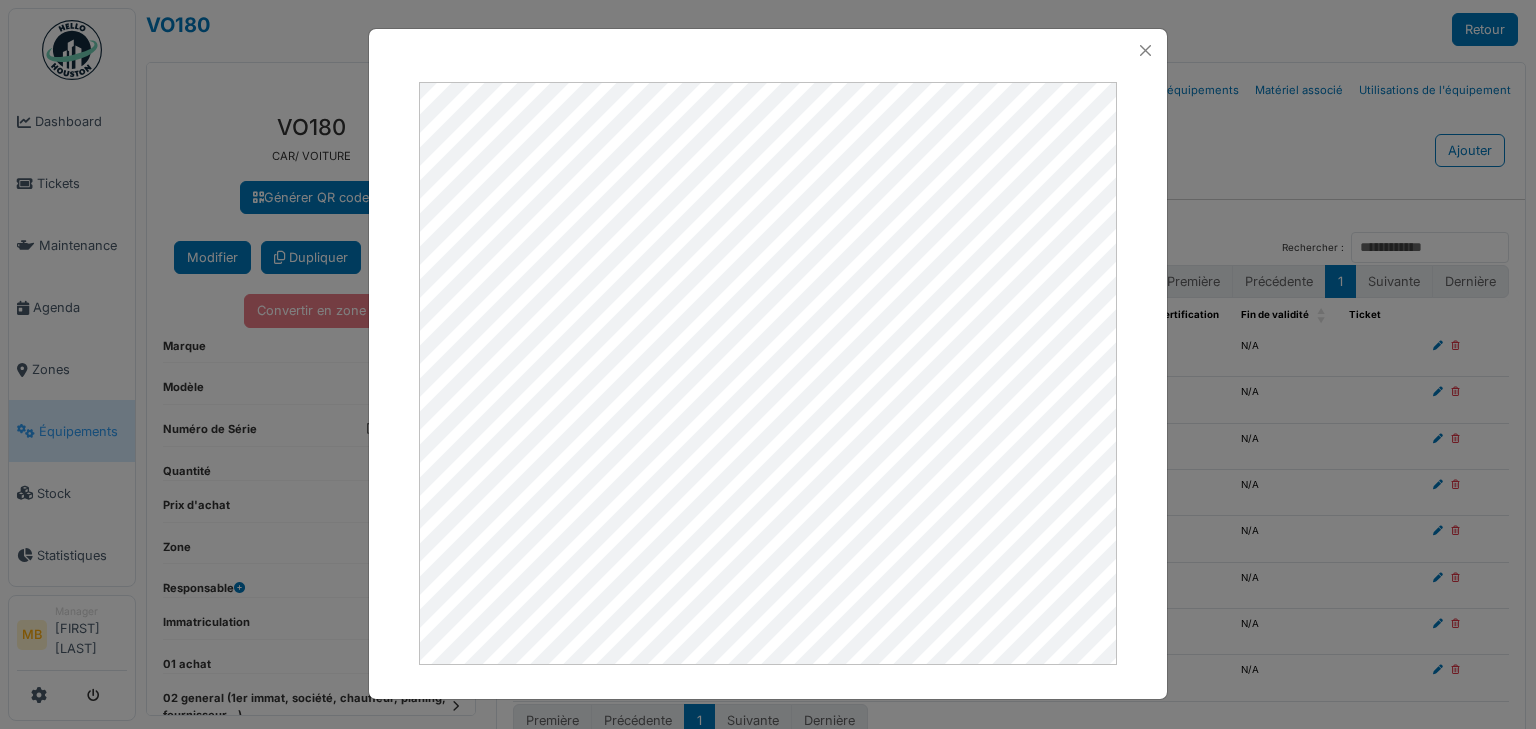 click at bounding box center [768, 50] 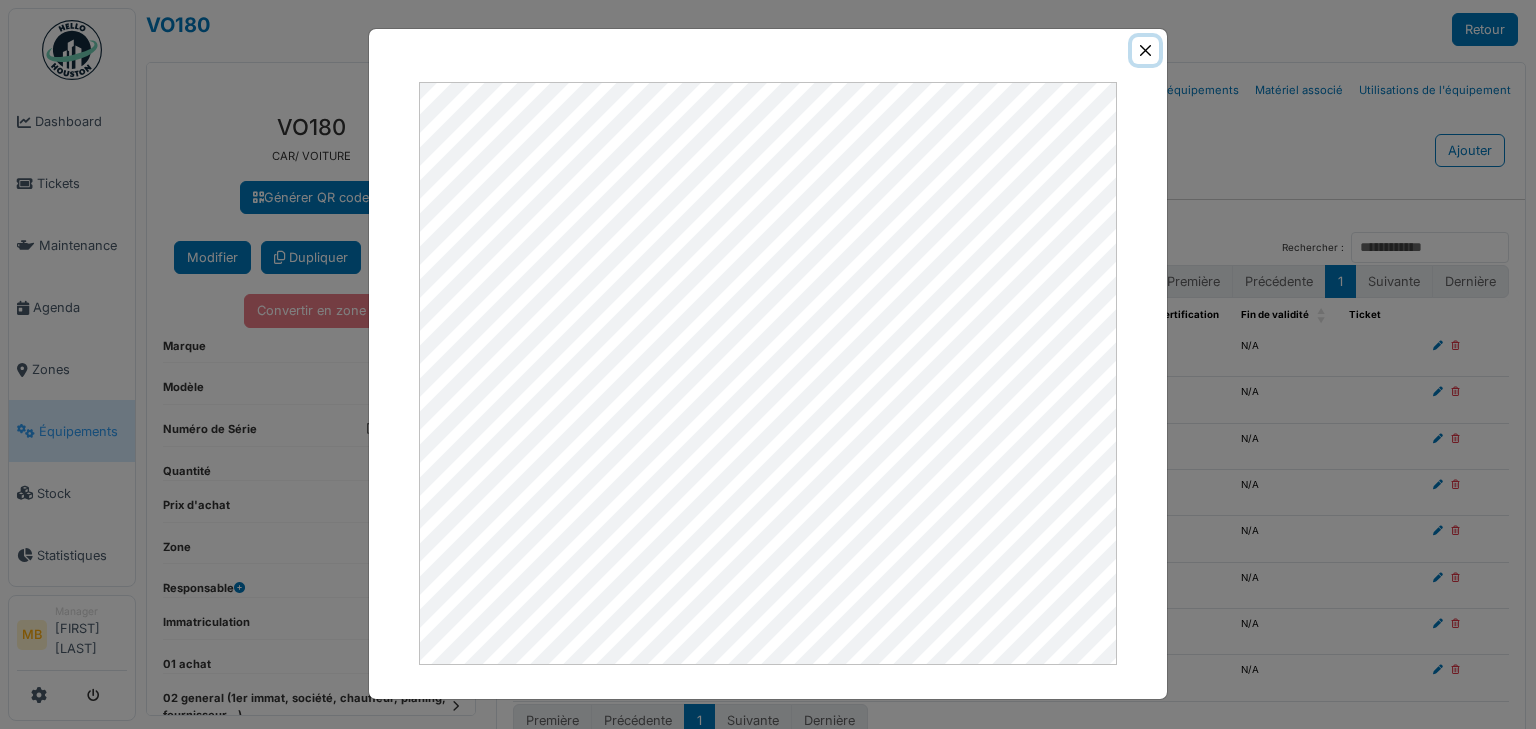 click at bounding box center [1145, 50] 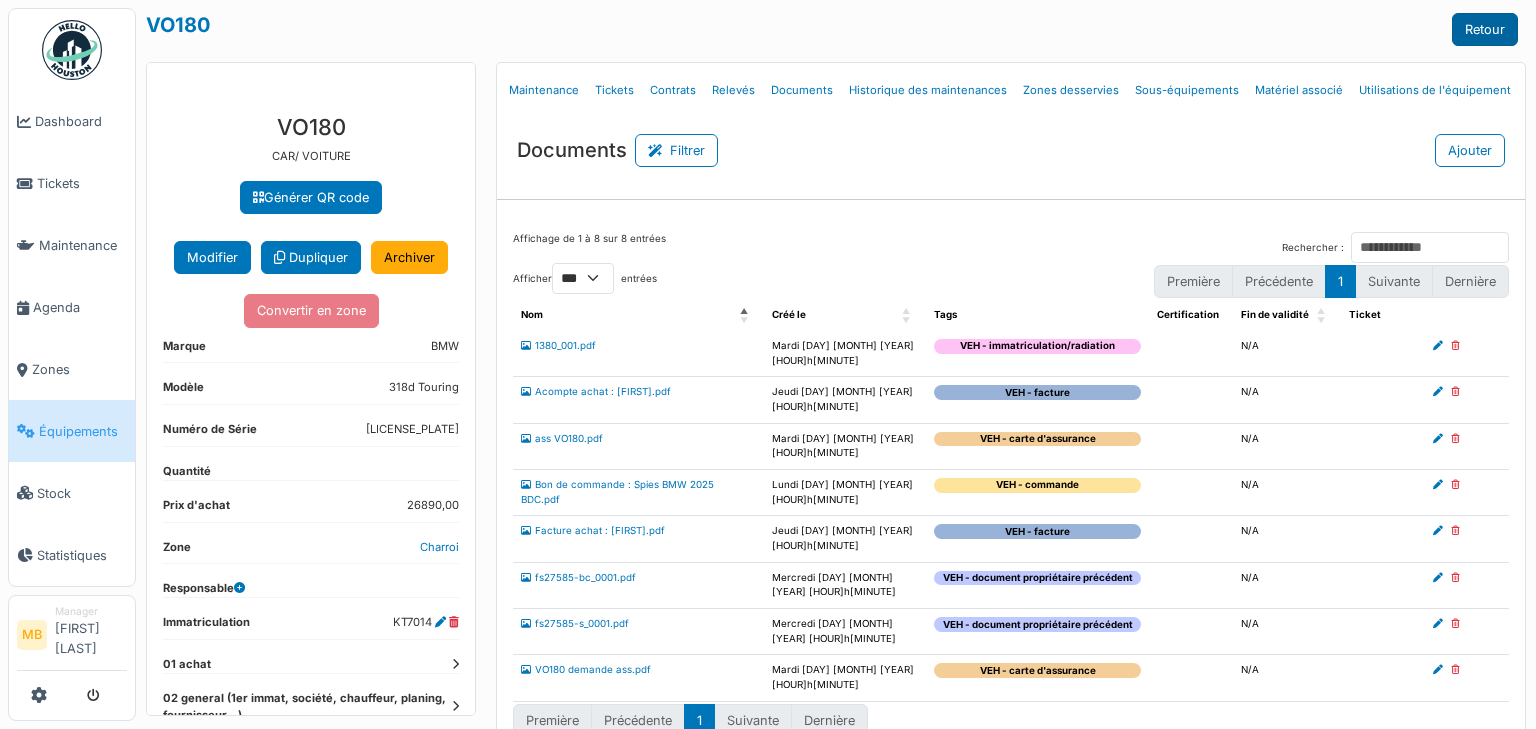 click on "Retour" at bounding box center (1485, 29) 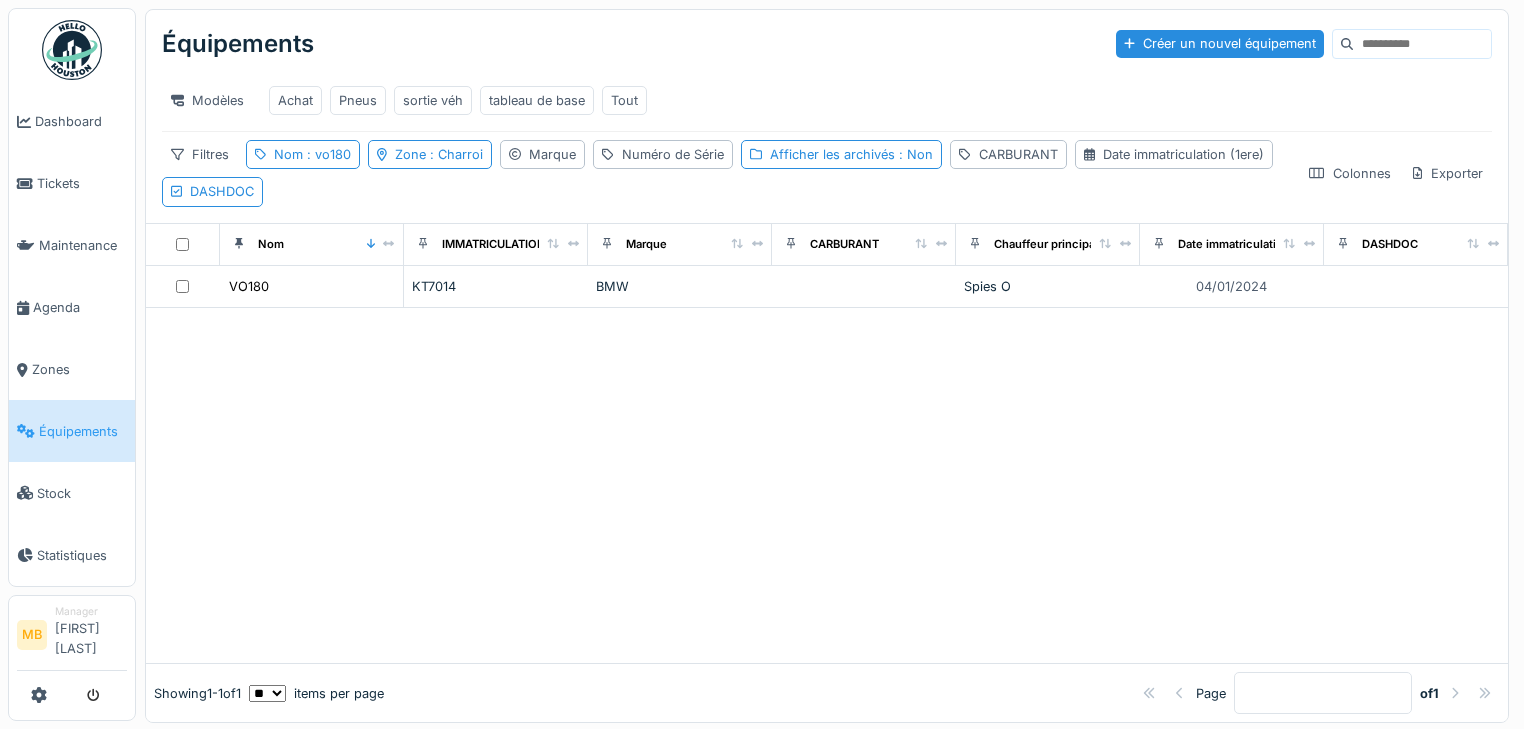 scroll, scrollTop: 0, scrollLeft: 0, axis: both 